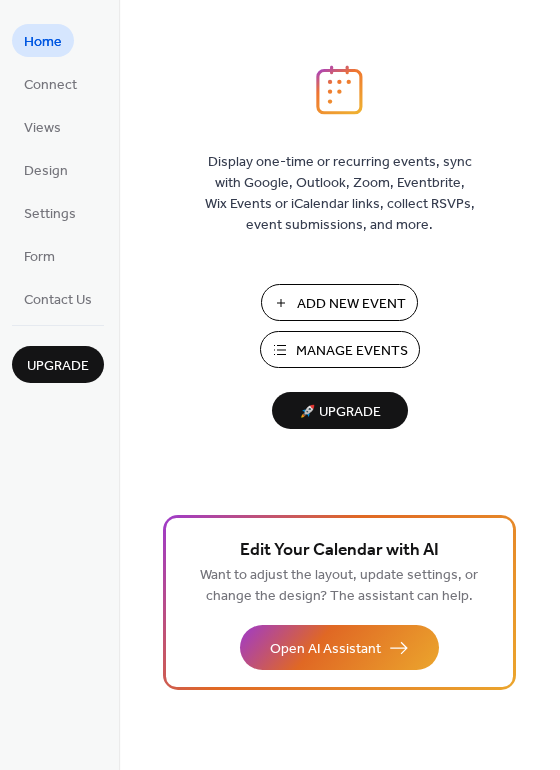 scroll, scrollTop: 0, scrollLeft: 0, axis: both 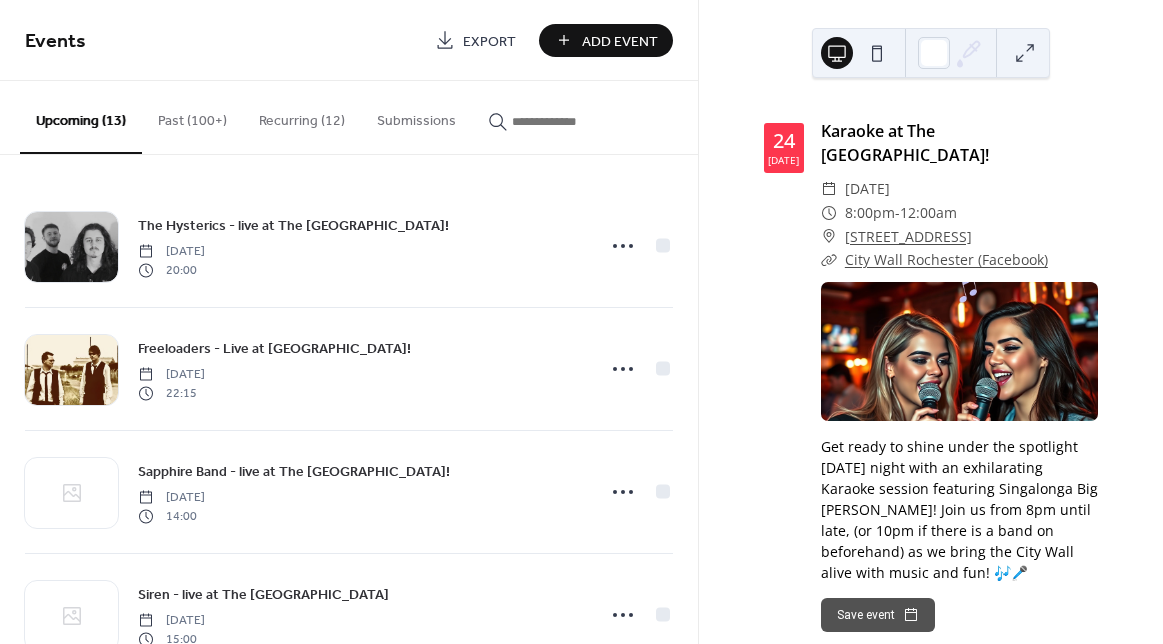 click at bounding box center (572, 121) 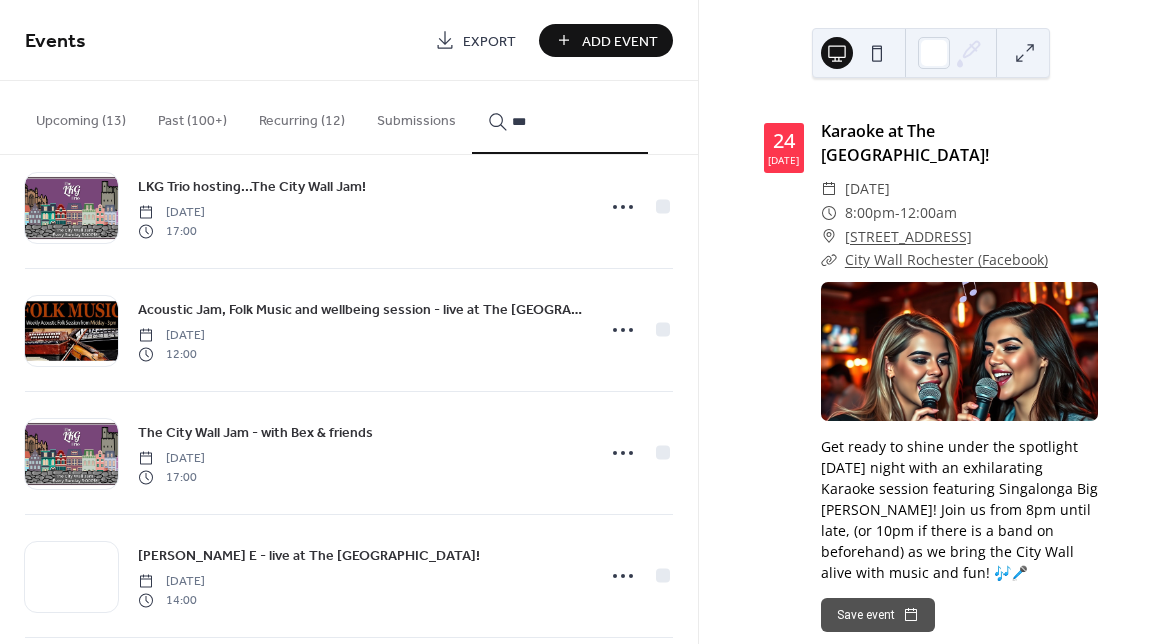scroll, scrollTop: 4958, scrollLeft: 0, axis: vertical 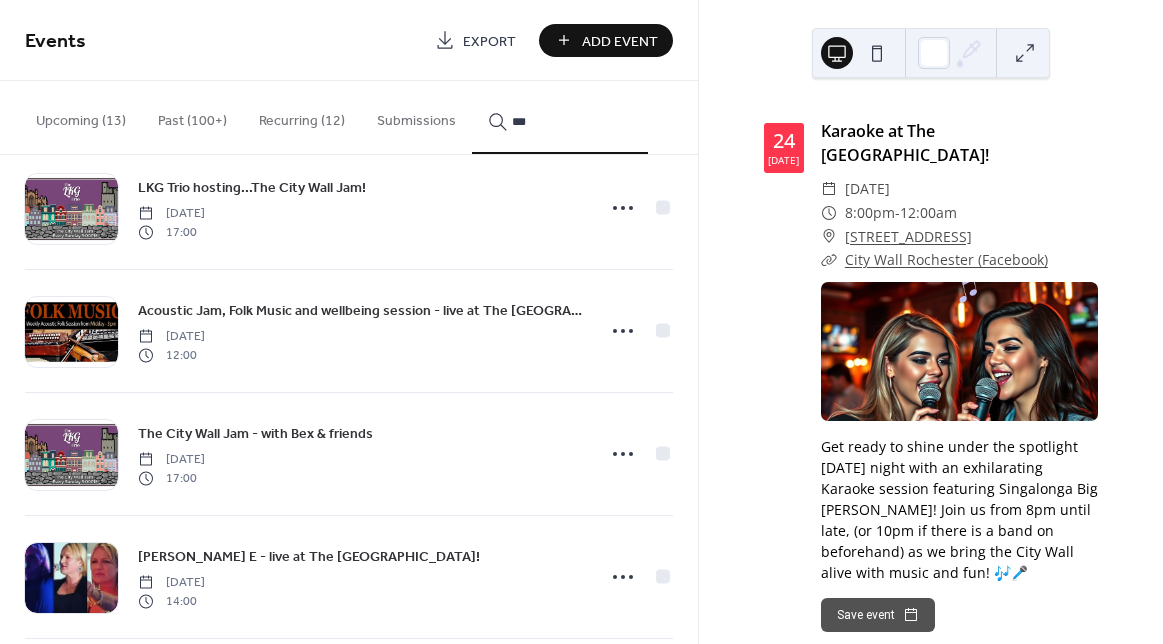 type on "***" 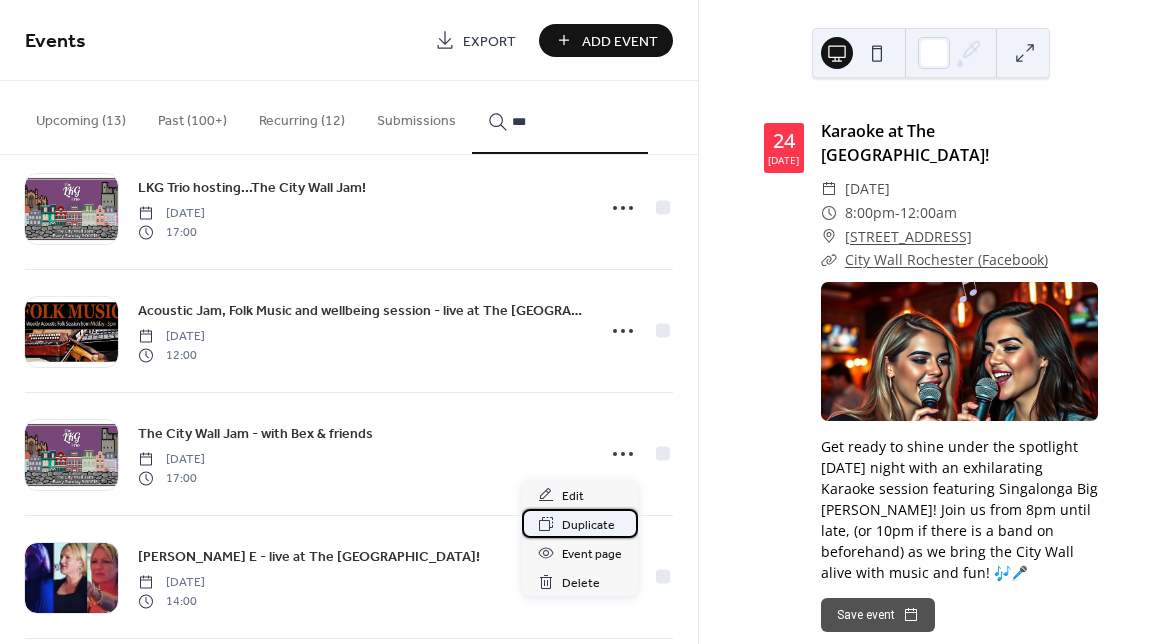 click on "Duplicate" at bounding box center (588, 525) 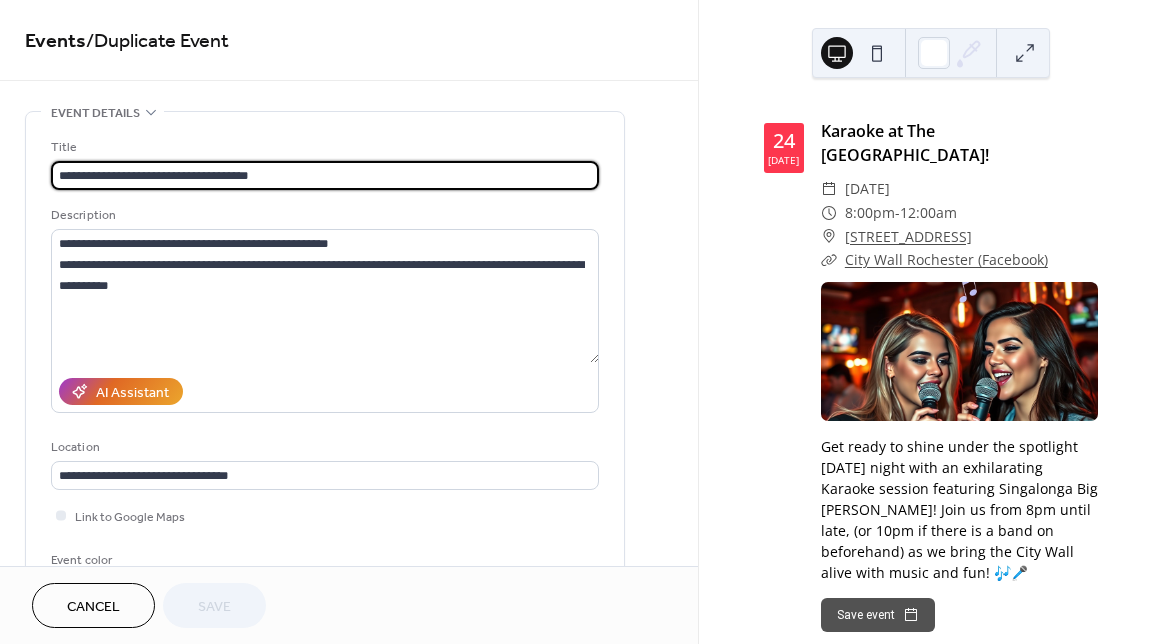 type on "**********" 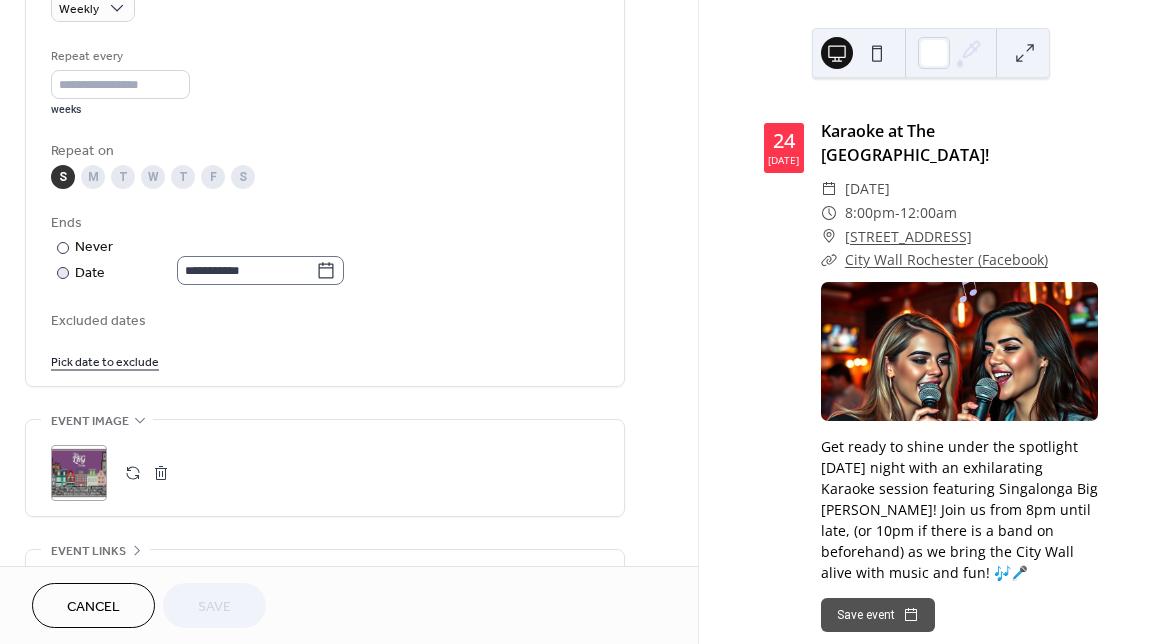 scroll, scrollTop: 958, scrollLeft: 0, axis: vertical 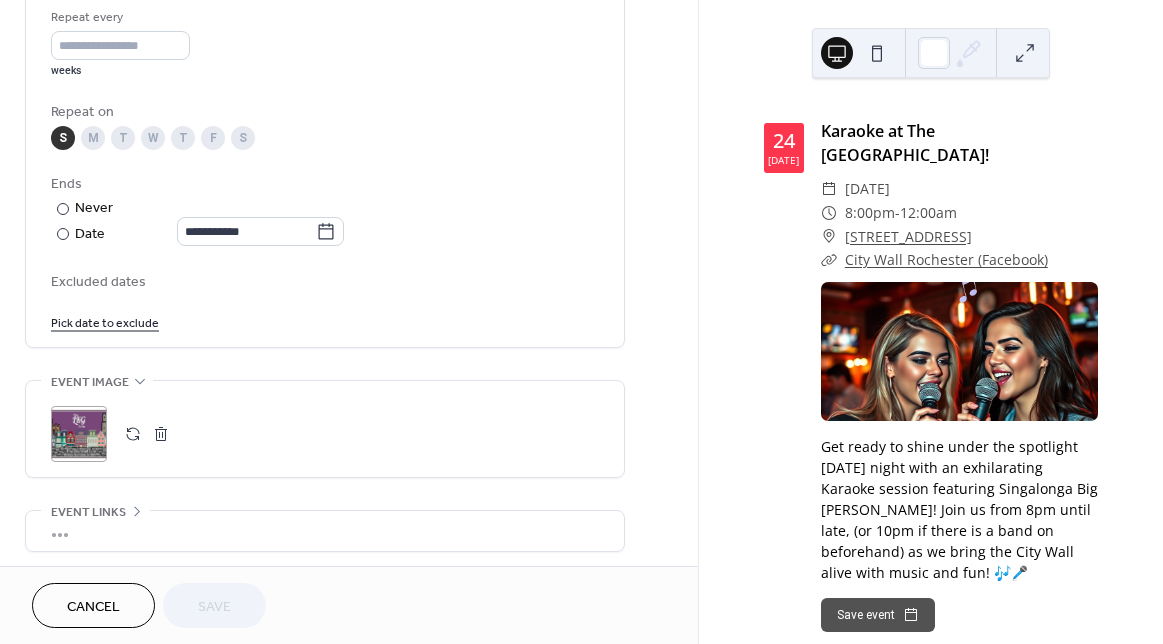 click at bounding box center [161, 434] 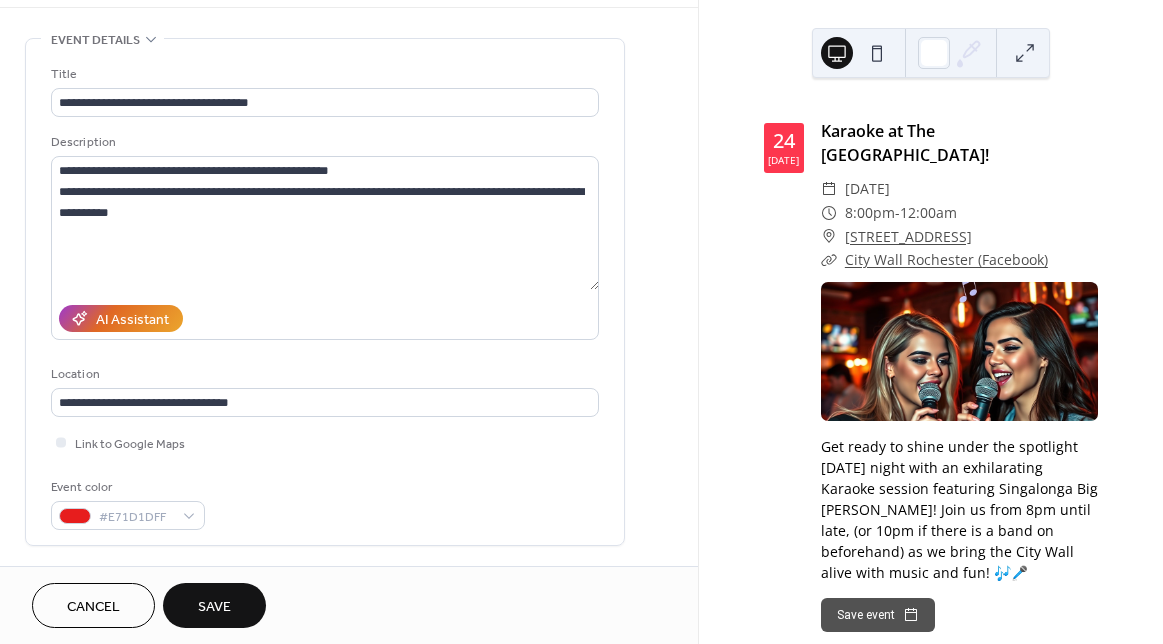 scroll, scrollTop: 70, scrollLeft: 0, axis: vertical 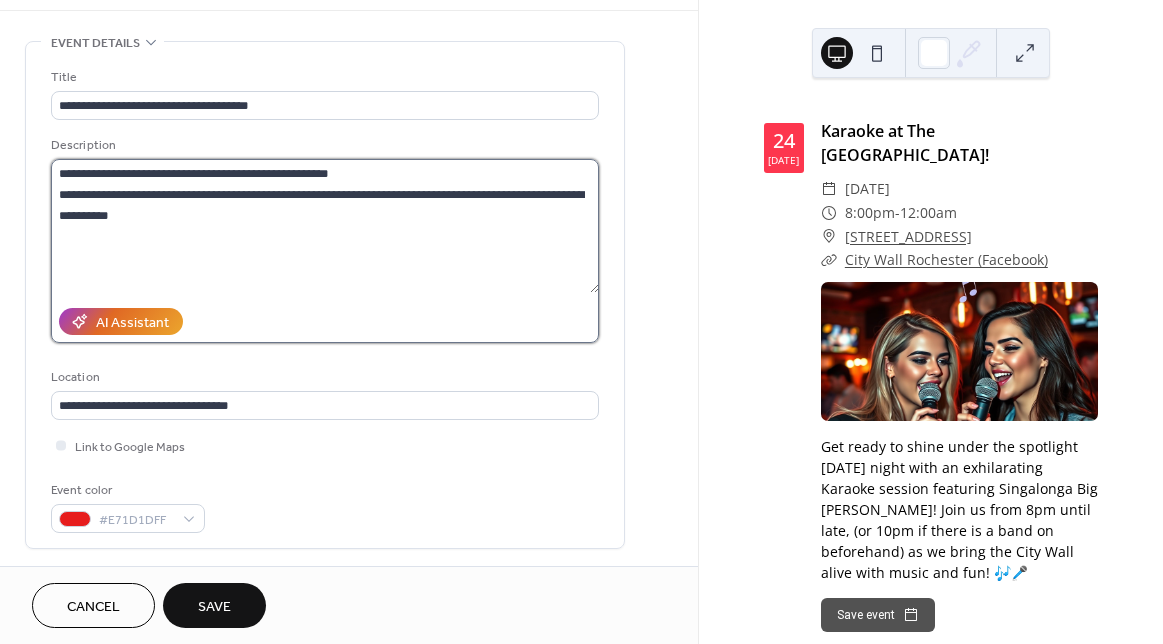 click on "**********" at bounding box center [325, 226] 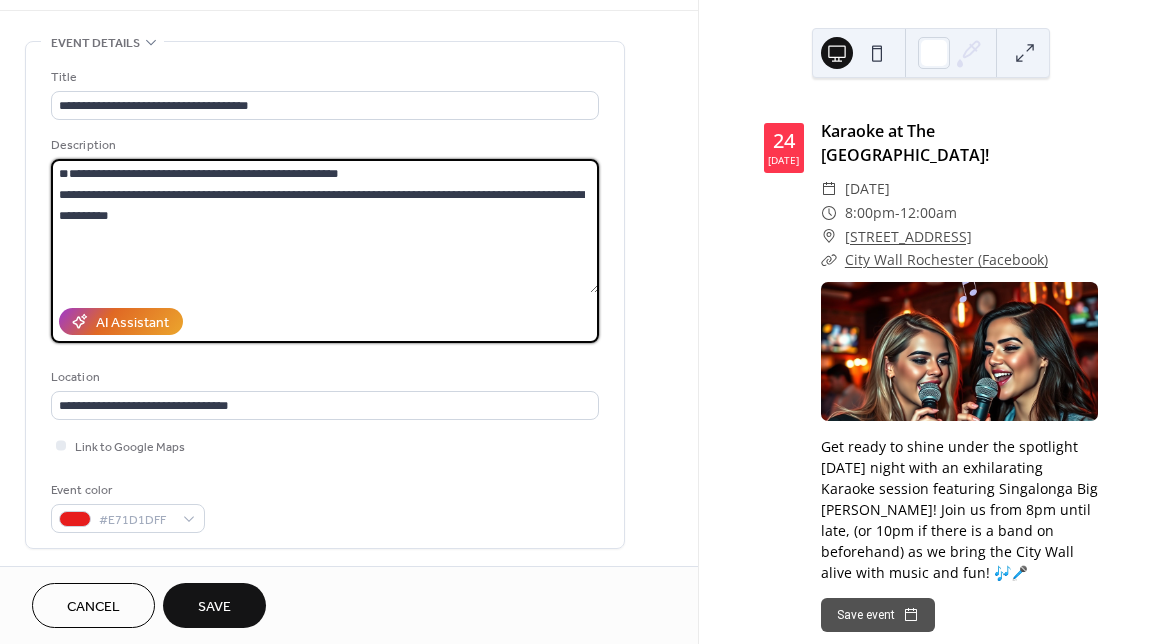 paste on "**********" 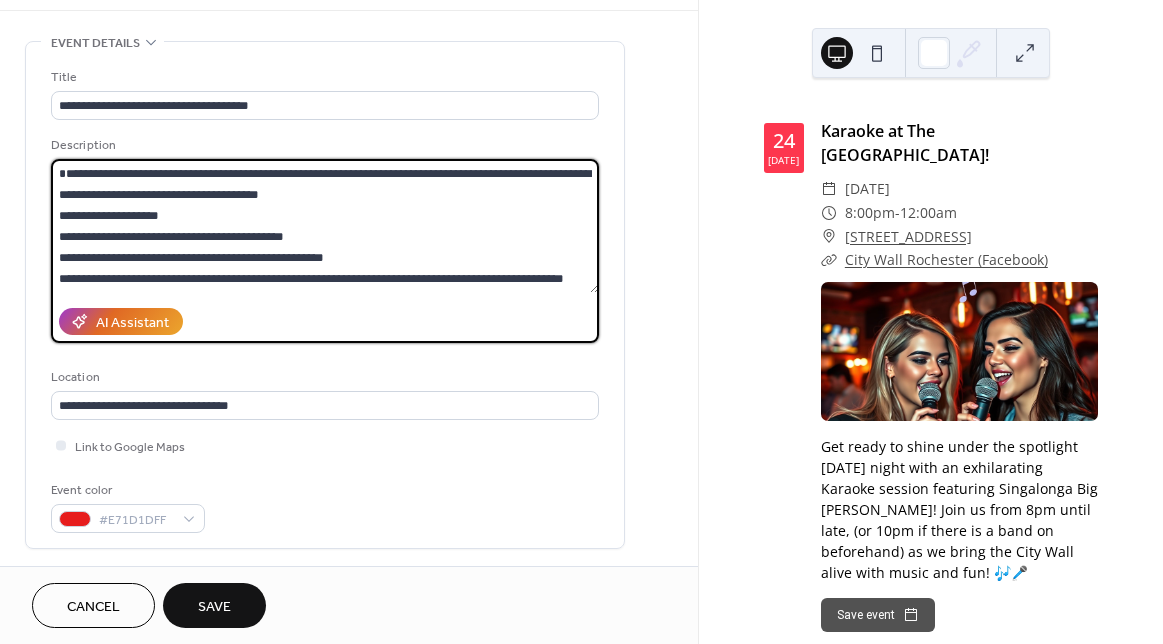 scroll, scrollTop: 84, scrollLeft: 0, axis: vertical 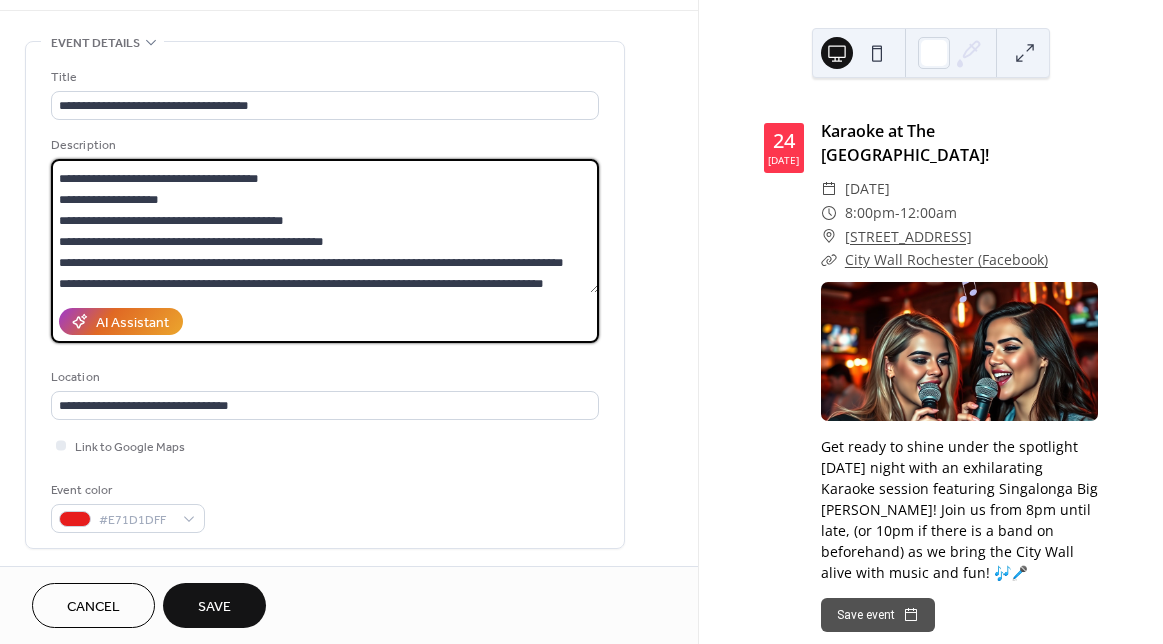 drag, startPoint x: 358, startPoint y: 196, endPoint x: 47, endPoint y: 169, distance: 312.16983 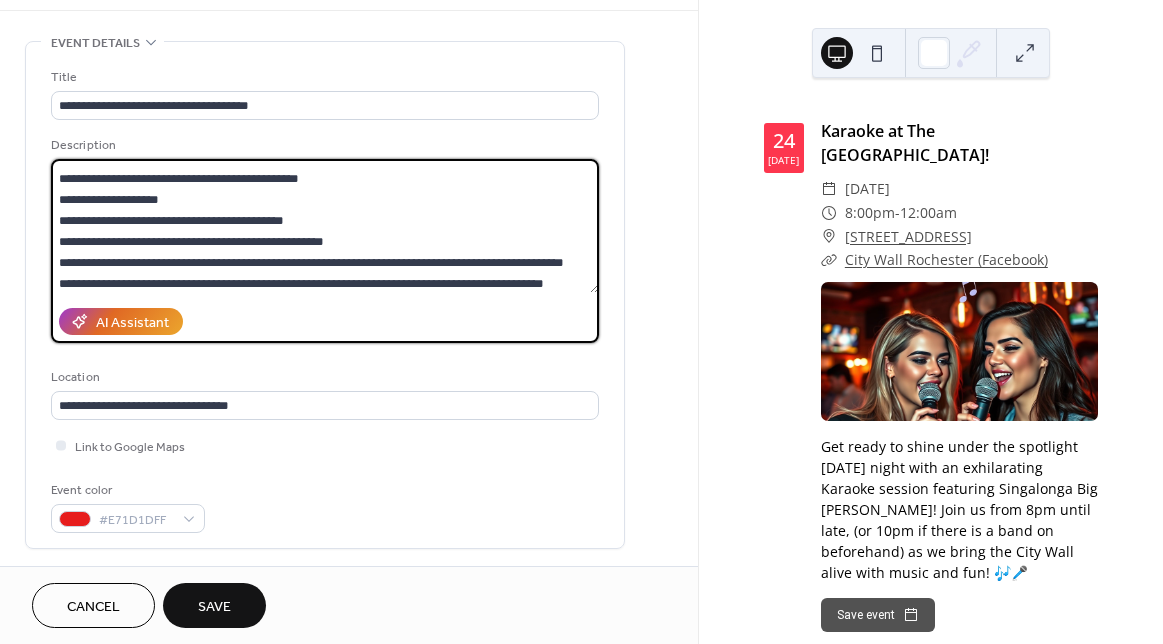click on "**********" at bounding box center [325, 226] 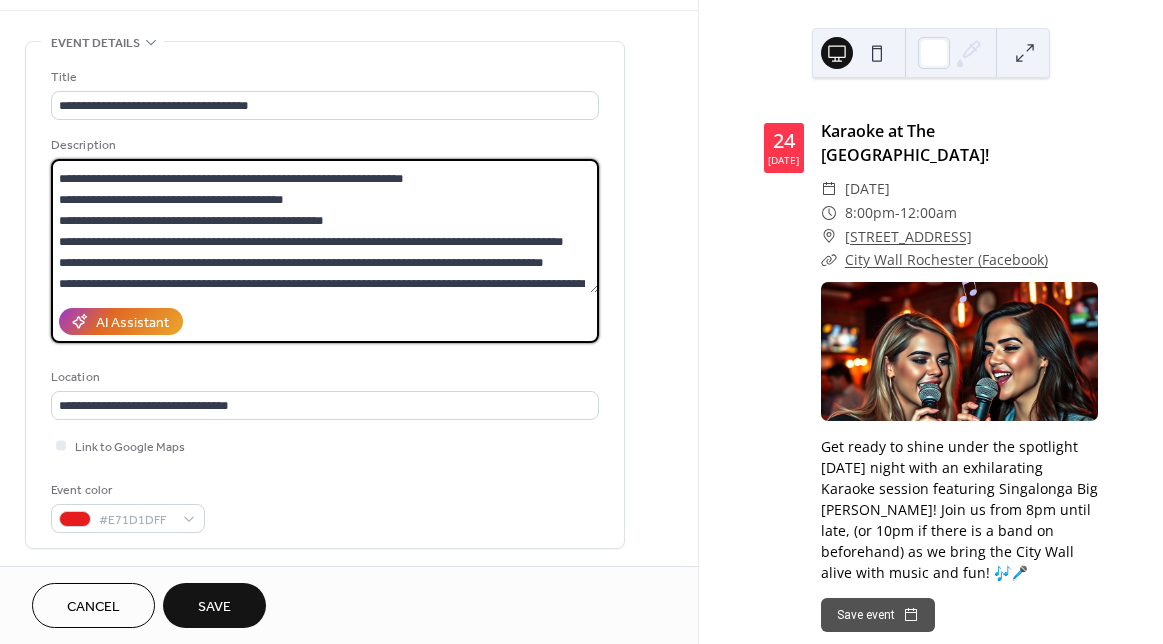 click on "**********" at bounding box center (325, 226) 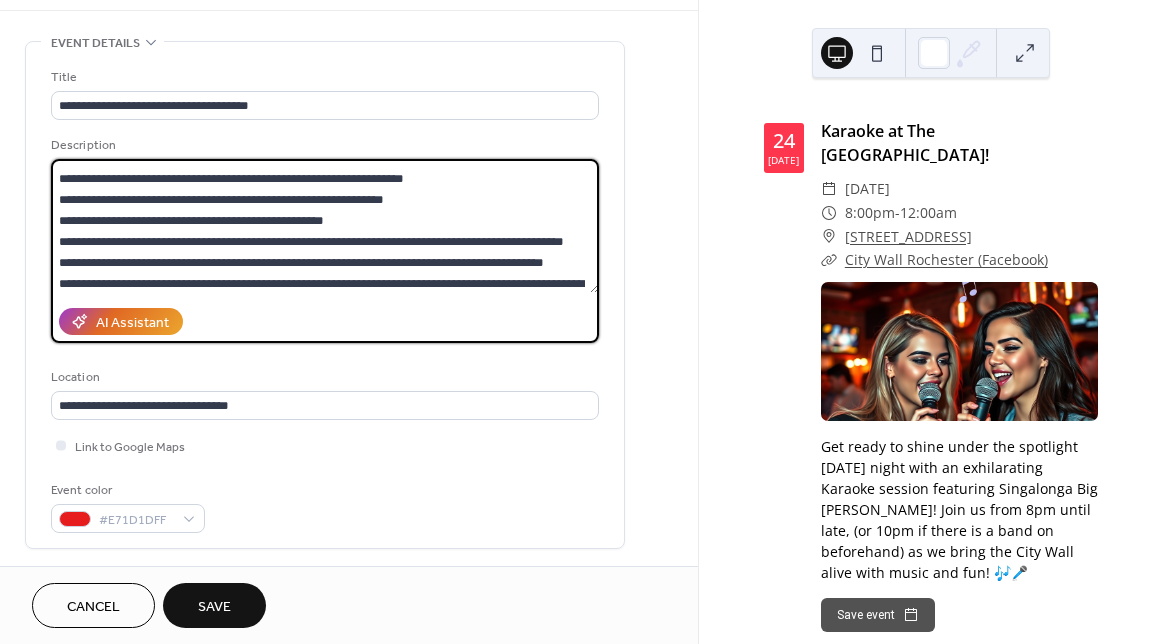 drag, startPoint x: 348, startPoint y: 241, endPoint x: 58, endPoint y: 248, distance: 290.08447 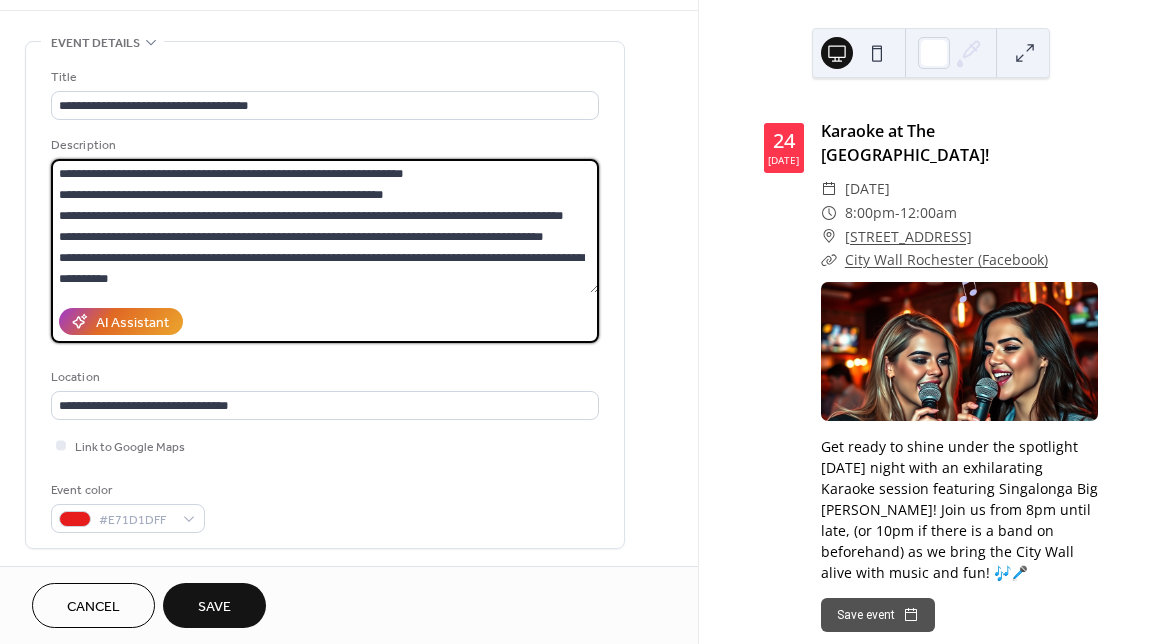scroll, scrollTop: 42, scrollLeft: 0, axis: vertical 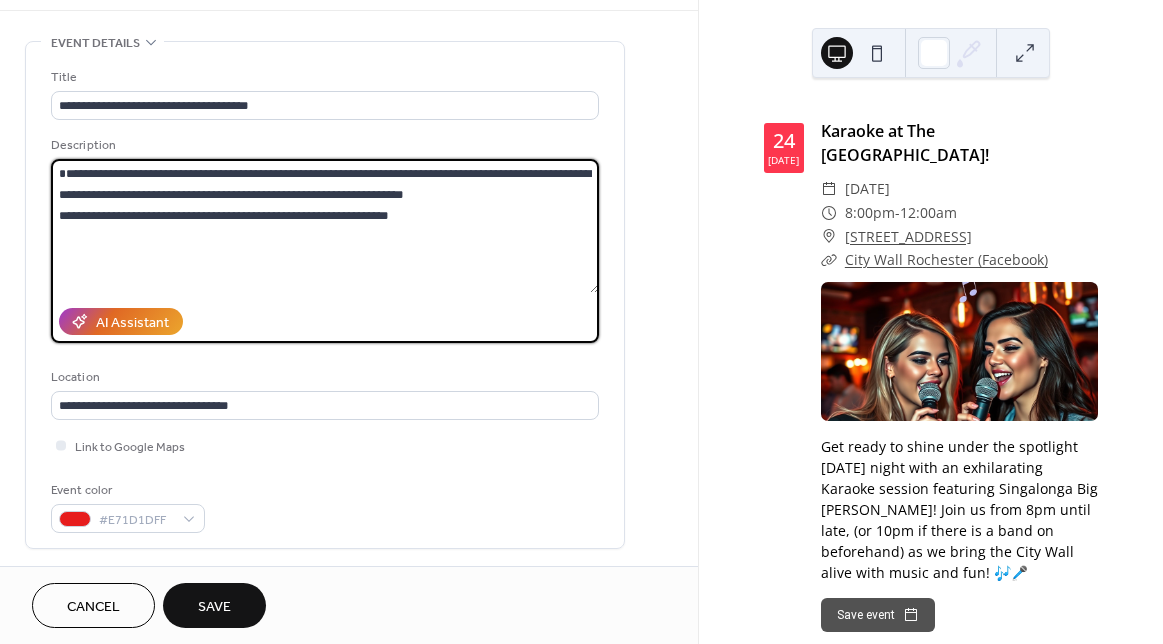 click on "**********" at bounding box center (325, 226) 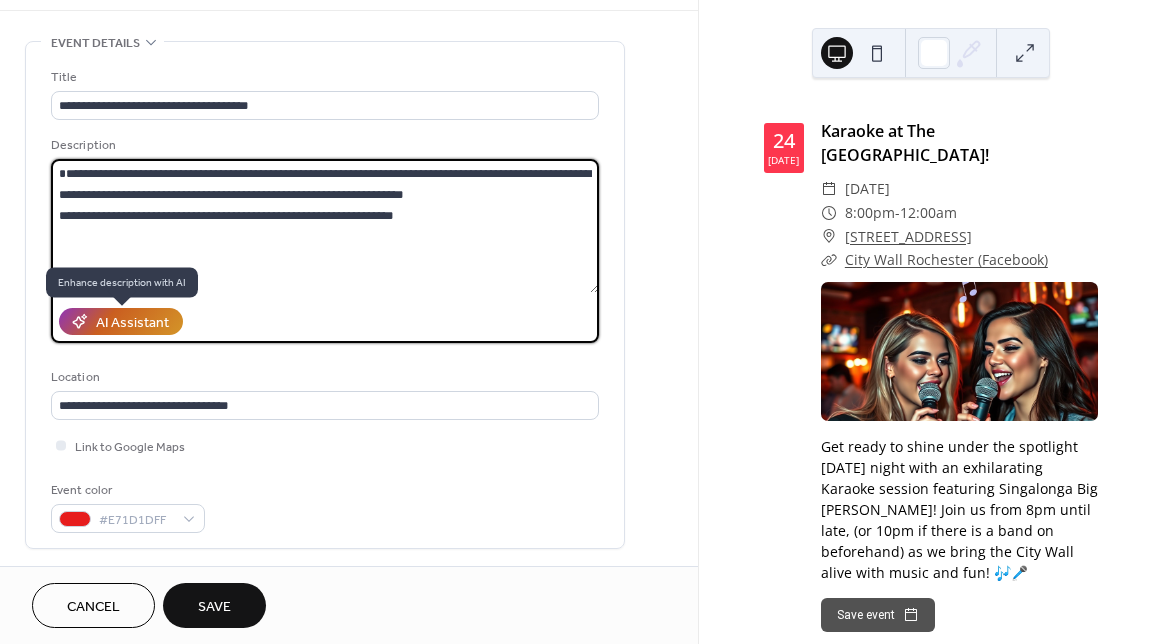 type on "**********" 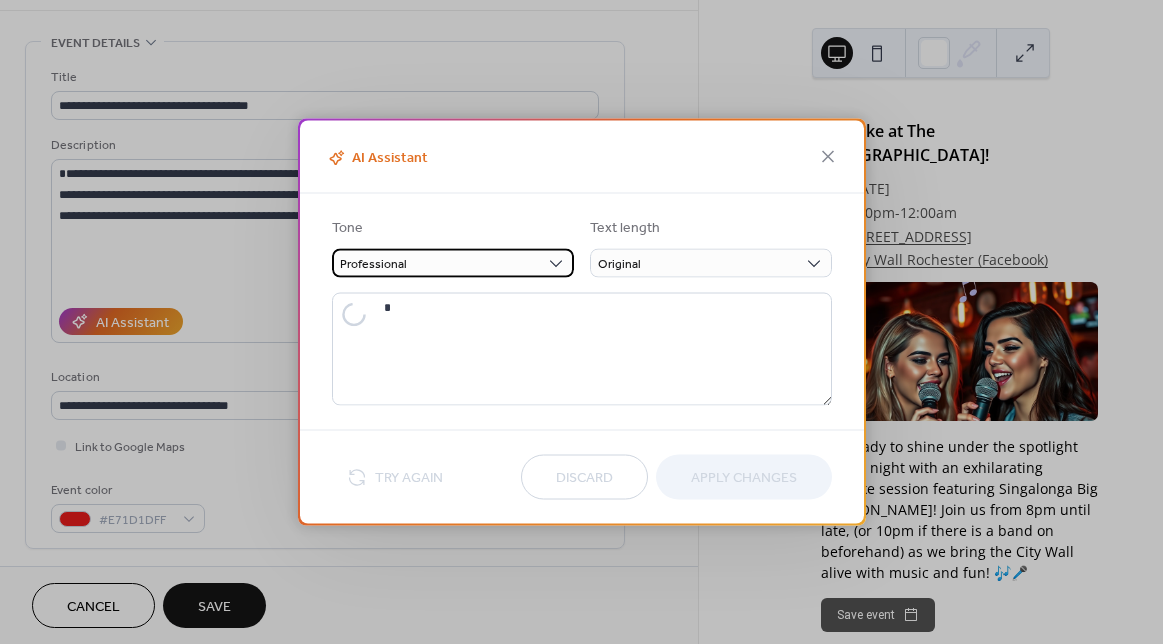 click on "Professional" at bounding box center (453, 263) 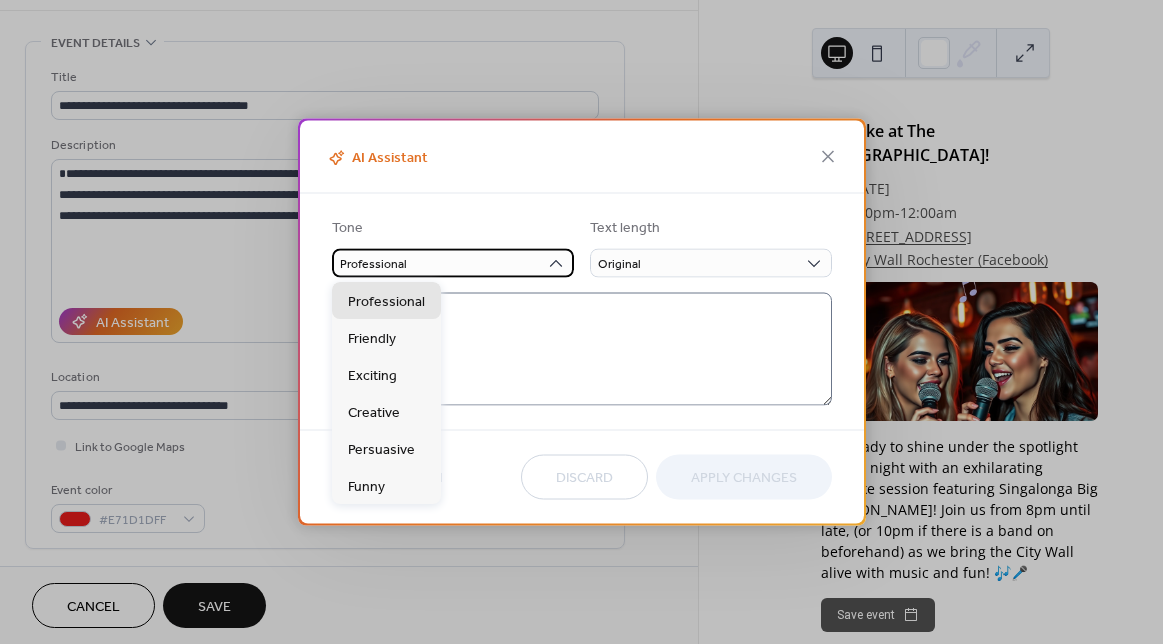 type on "**********" 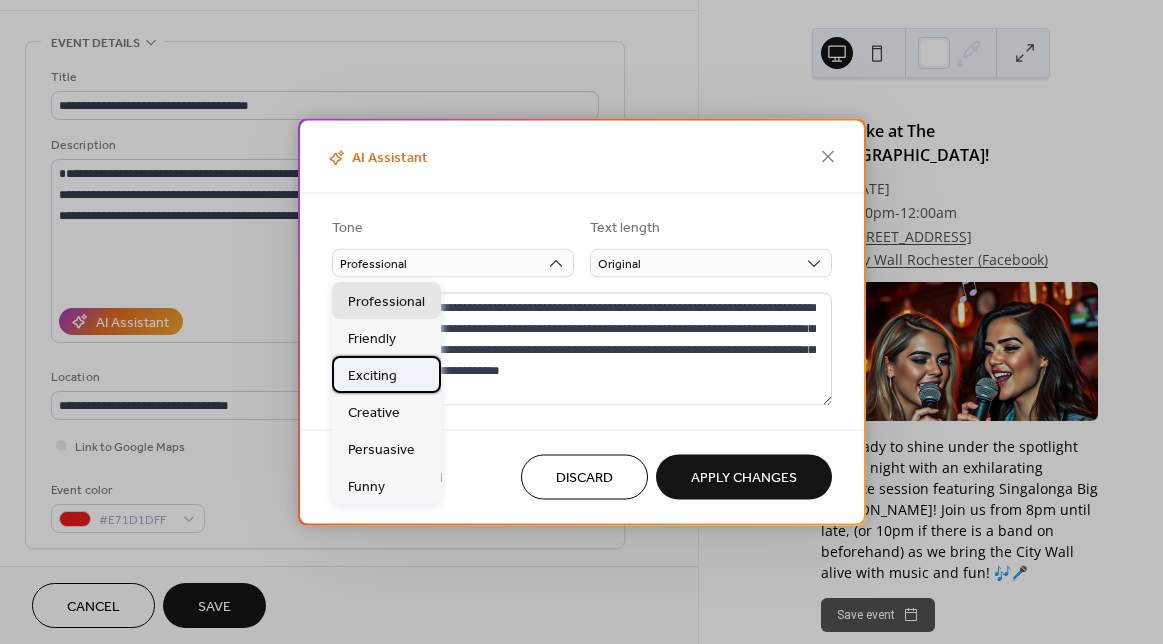 click on "Exciting" at bounding box center [372, 375] 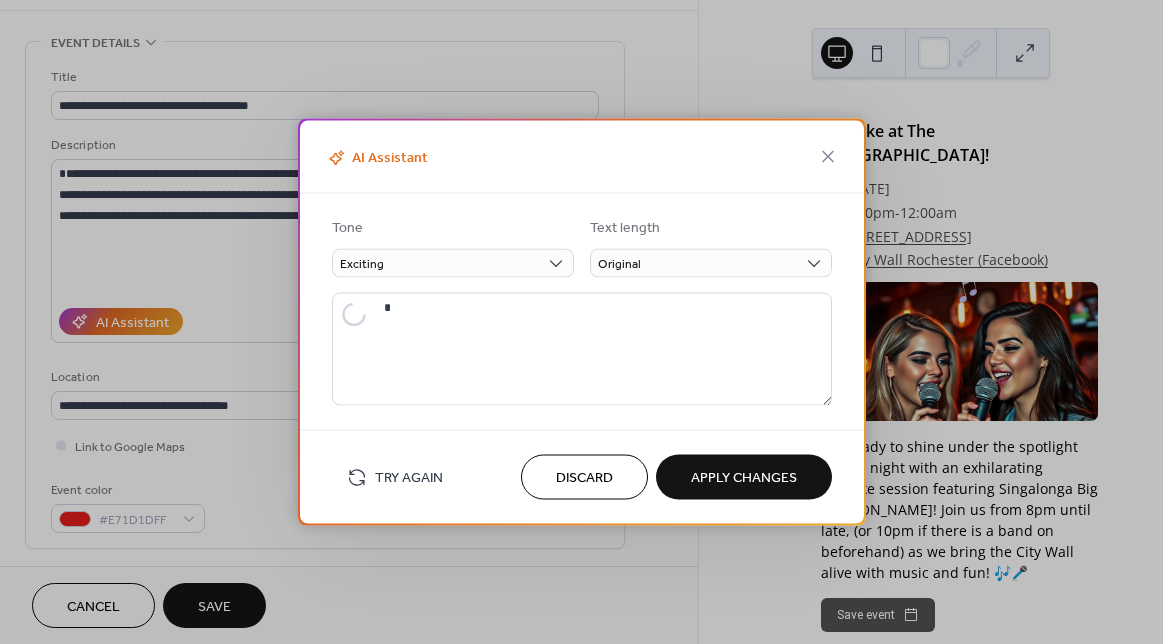 type on "**********" 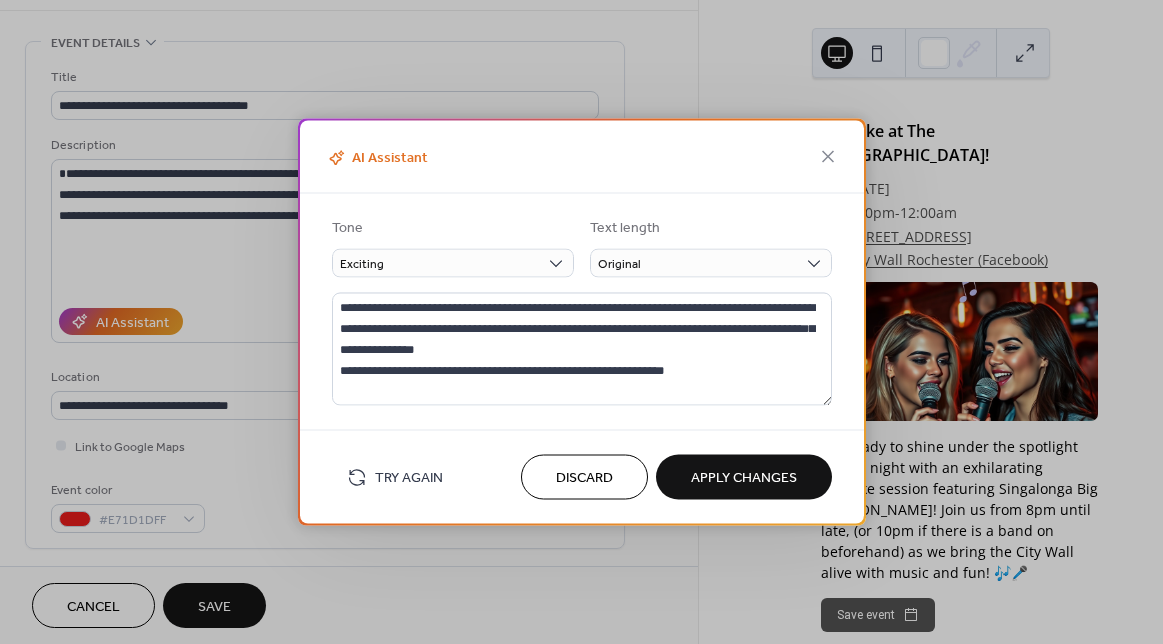 click on "Try Again" at bounding box center [409, 478] 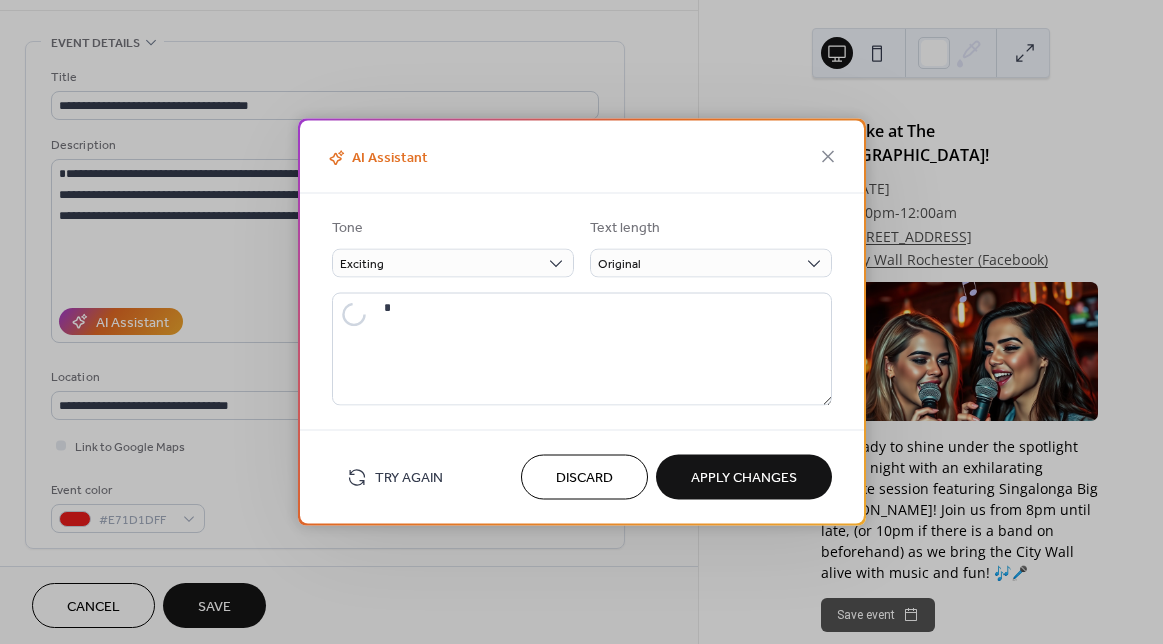 type on "**********" 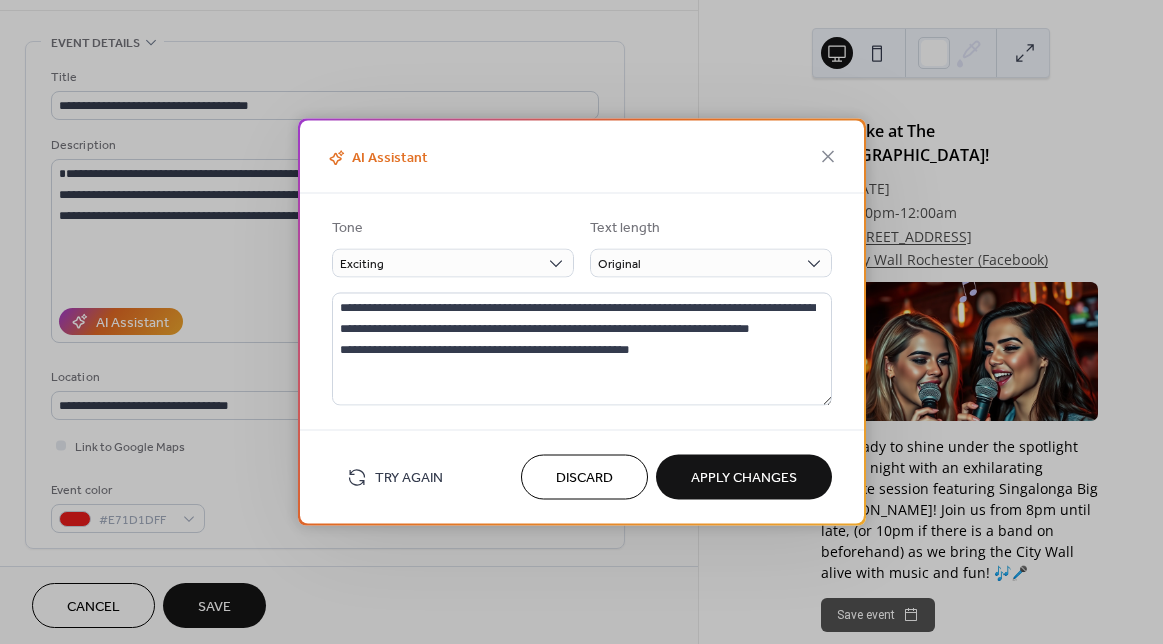 click on "Try Again" at bounding box center (409, 478) 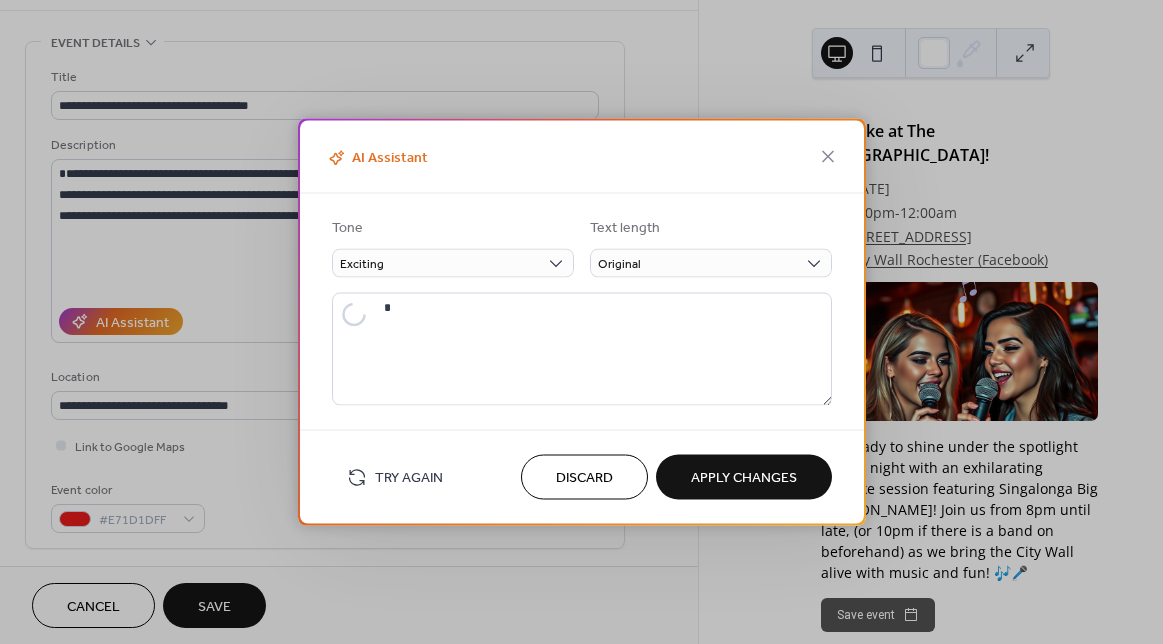 type on "**********" 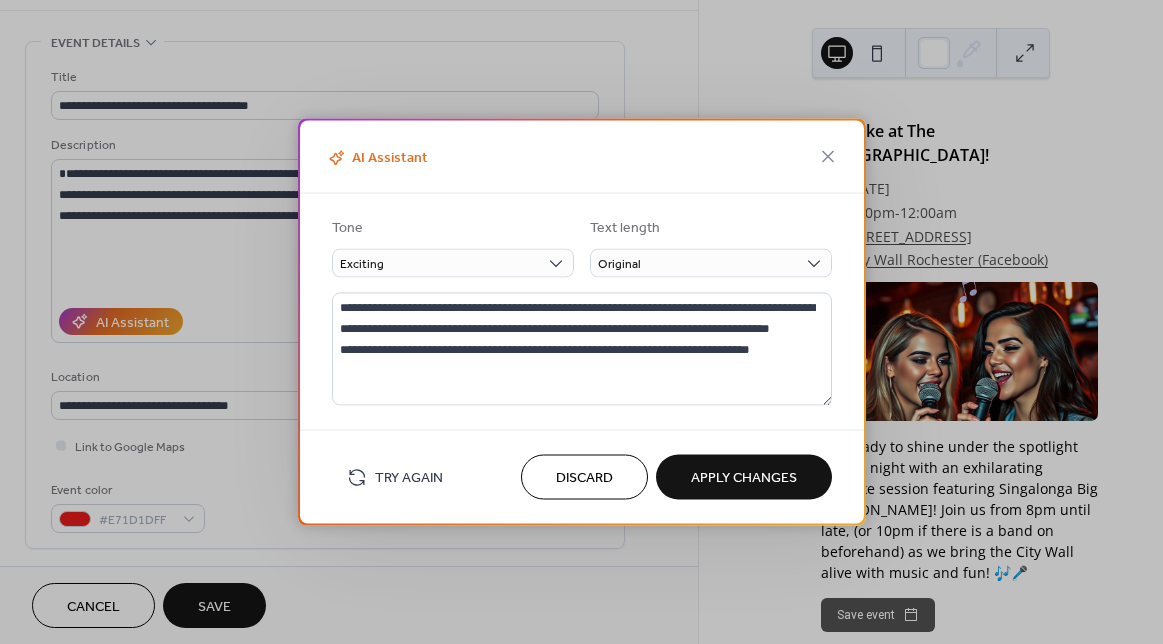 click on "Try Again" at bounding box center [409, 478] 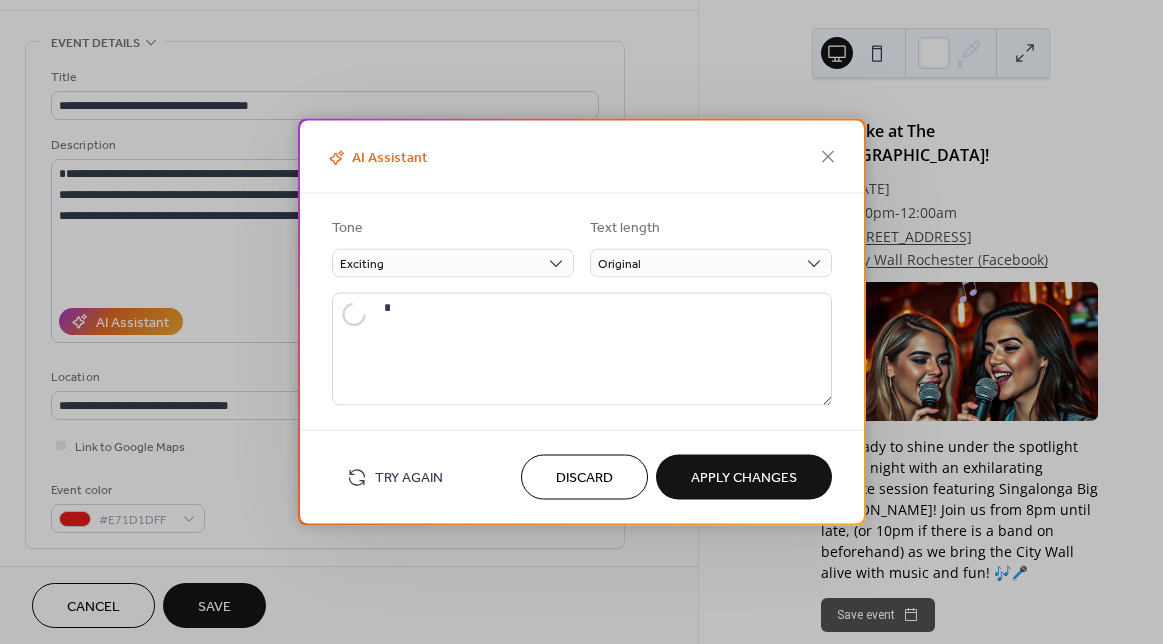 type on "**********" 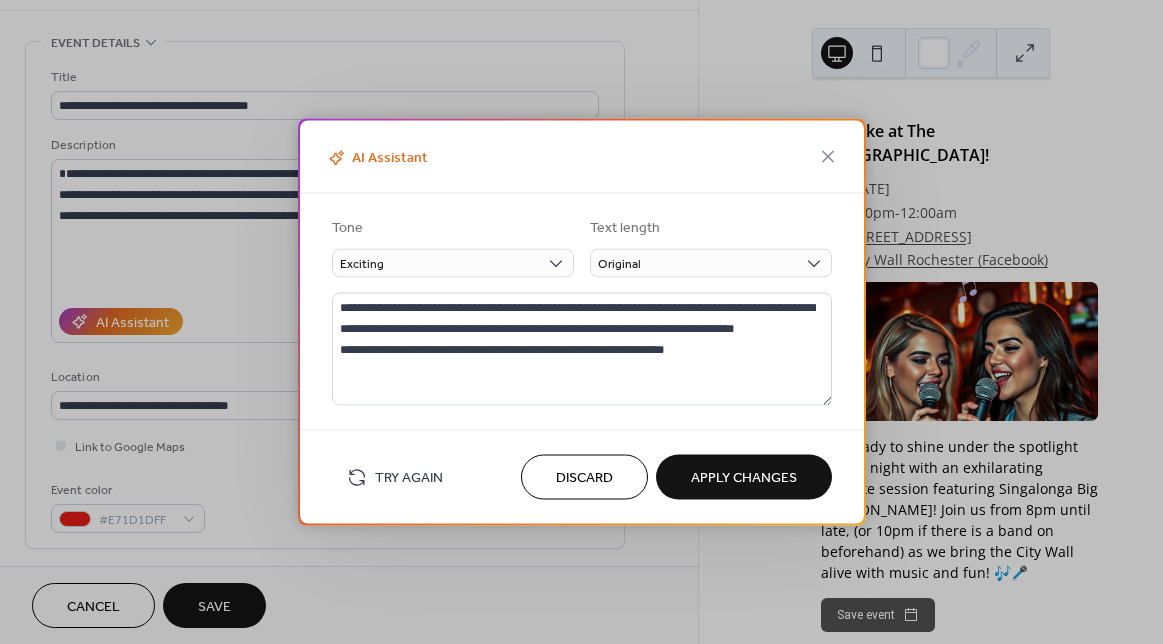 click on "Try Again" at bounding box center (409, 478) 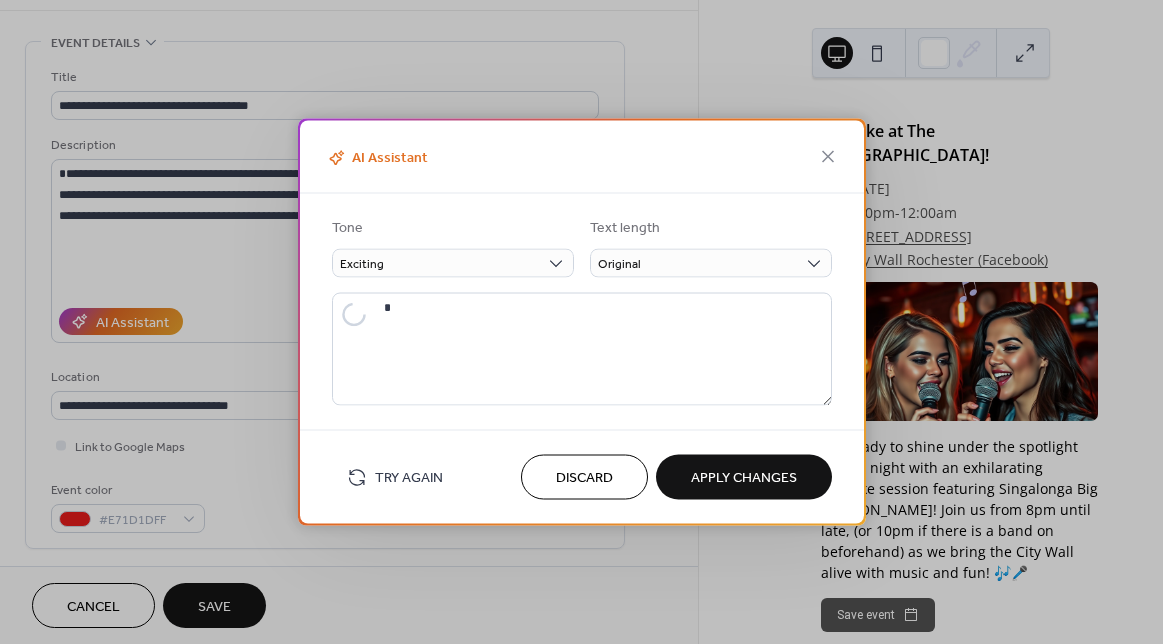 type on "**********" 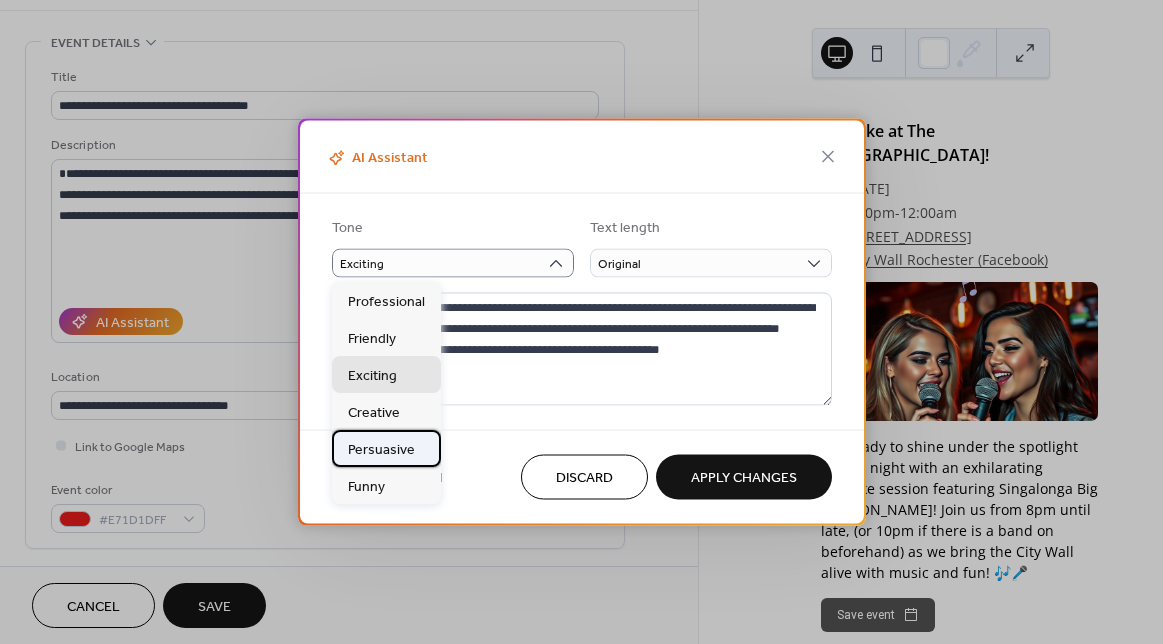 click on "Persuasive" at bounding box center (381, 449) 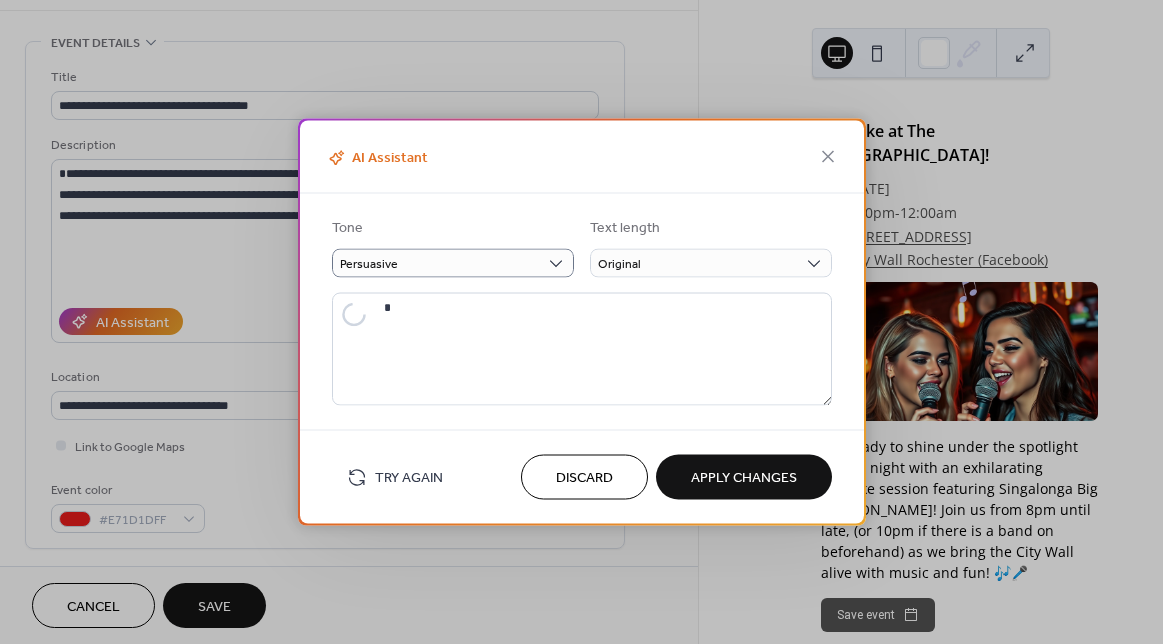 type on "**********" 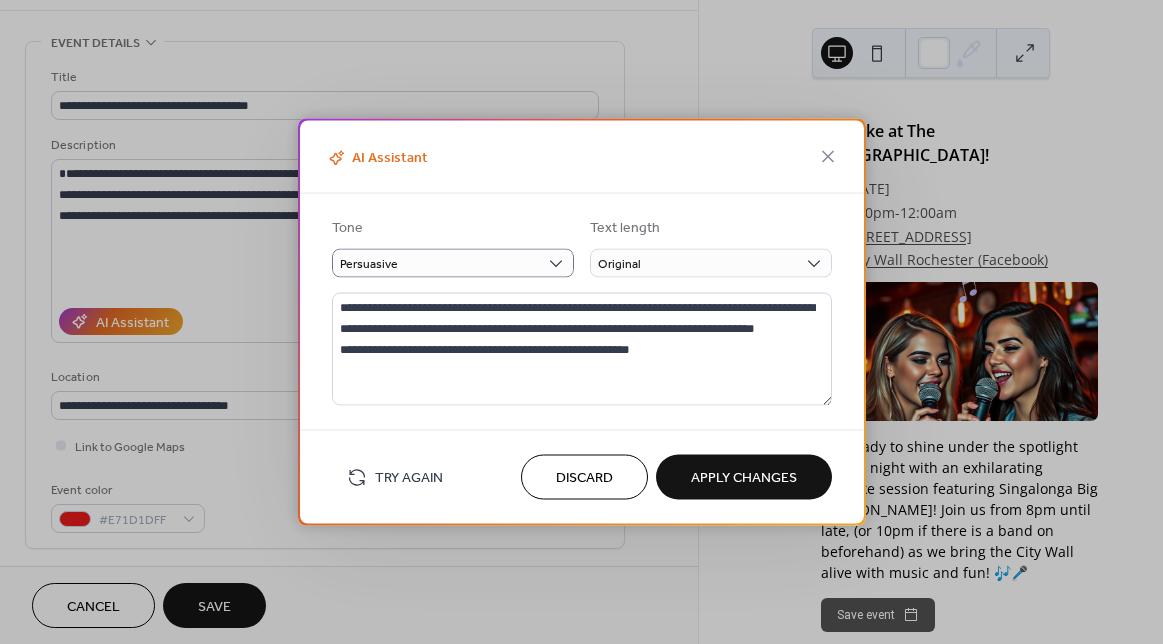 click on "Try Again" at bounding box center [409, 478] 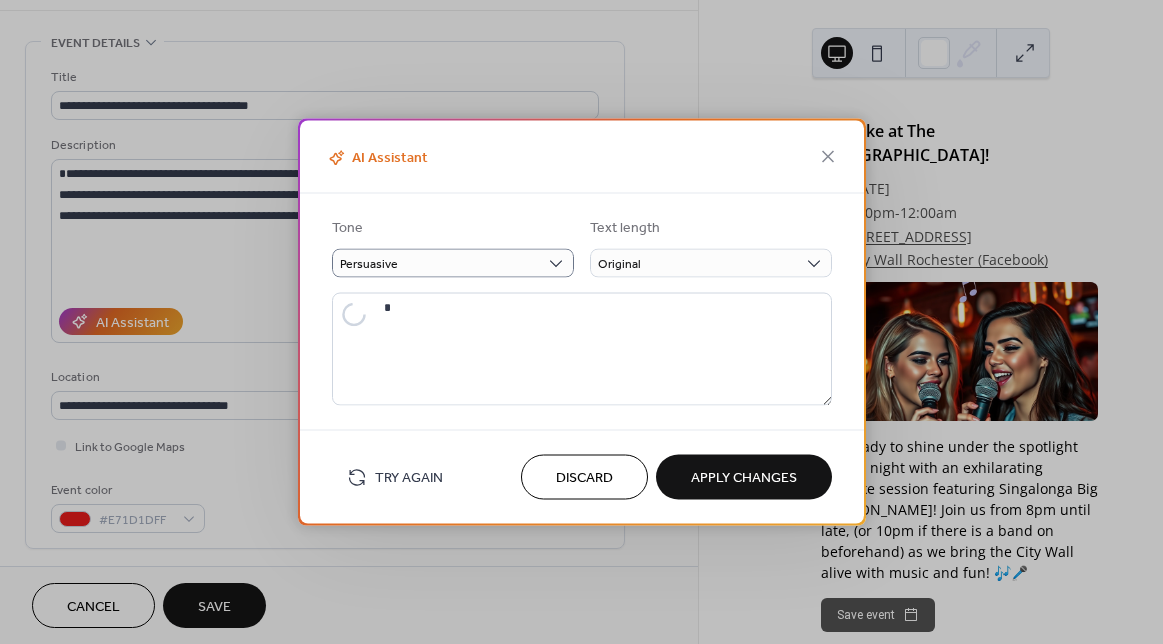 type on "**********" 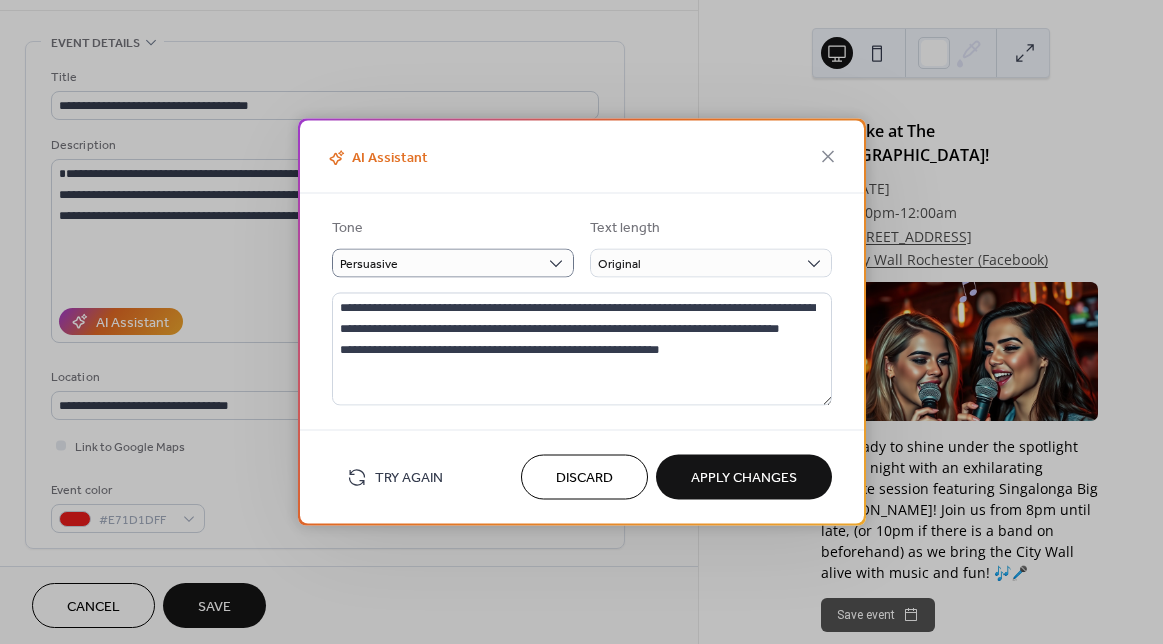 click on "Discard" at bounding box center (584, 477) 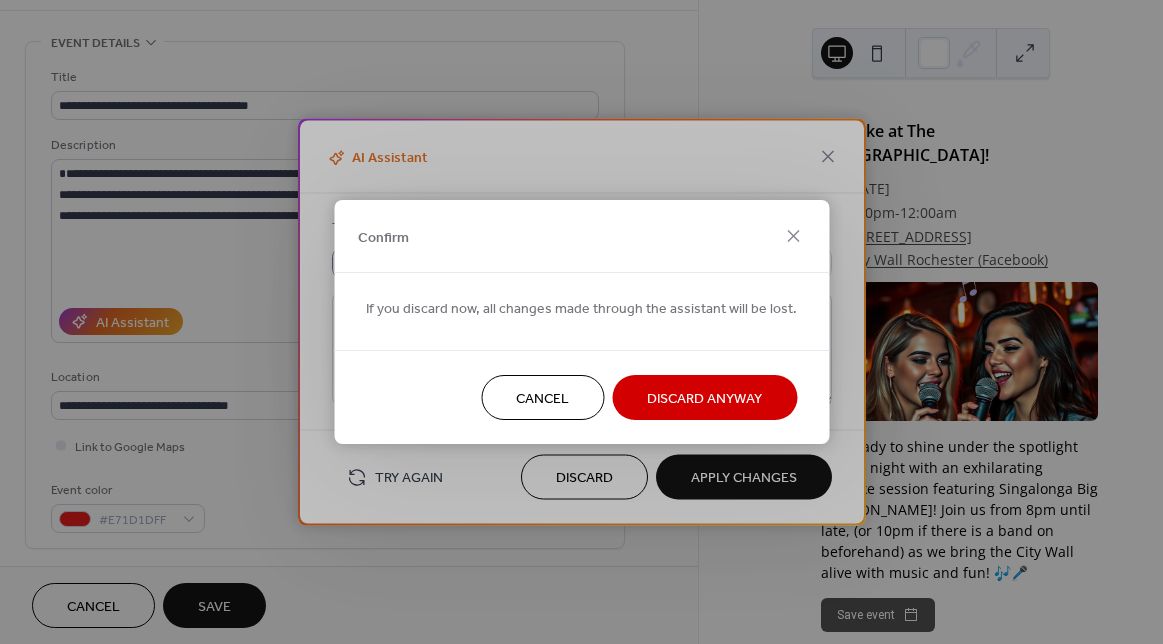 click on "Discard Anyway" at bounding box center [704, 399] 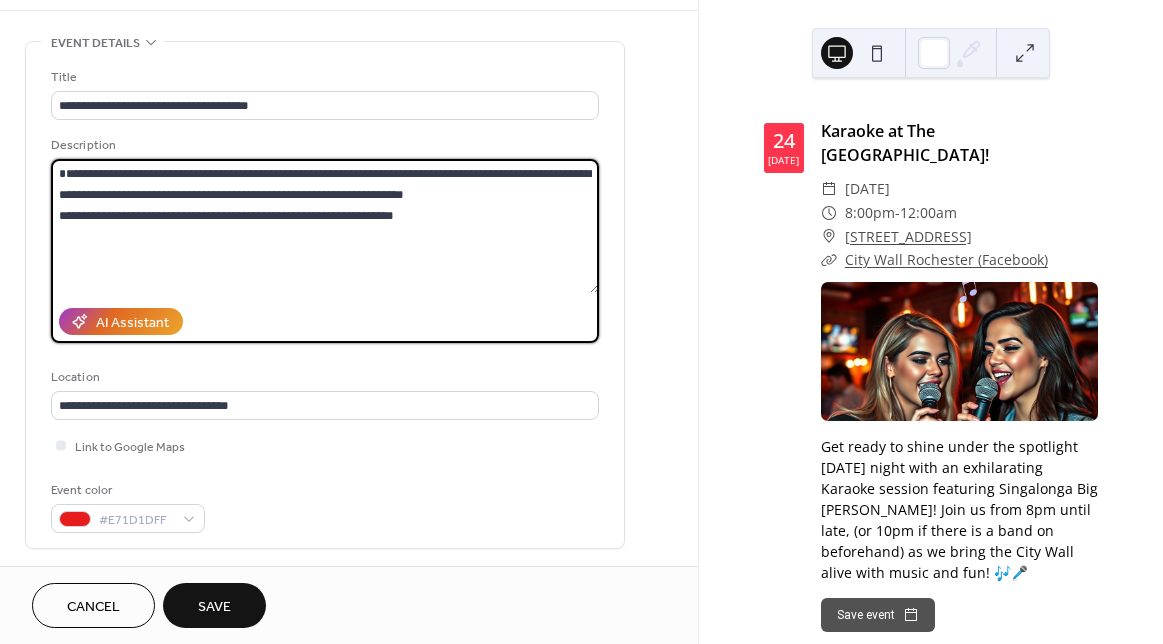 click on "**********" at bounding box center (325, 226) 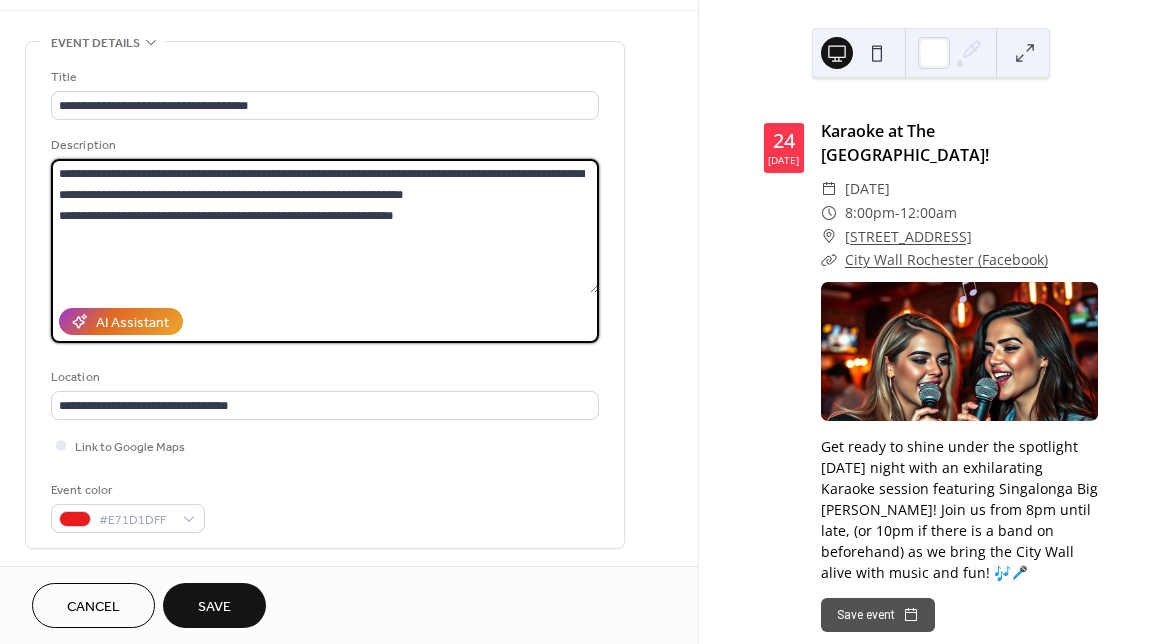 click on "**********" at bounding box center (325, 226) 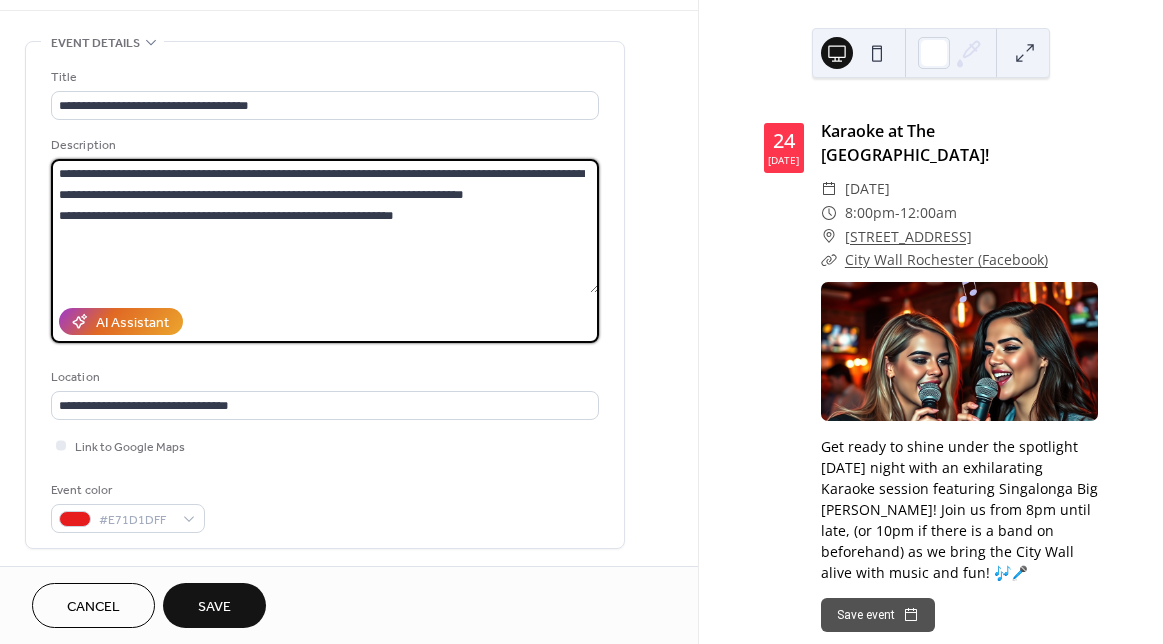 click on "**********" at bounding box center [325, 226] 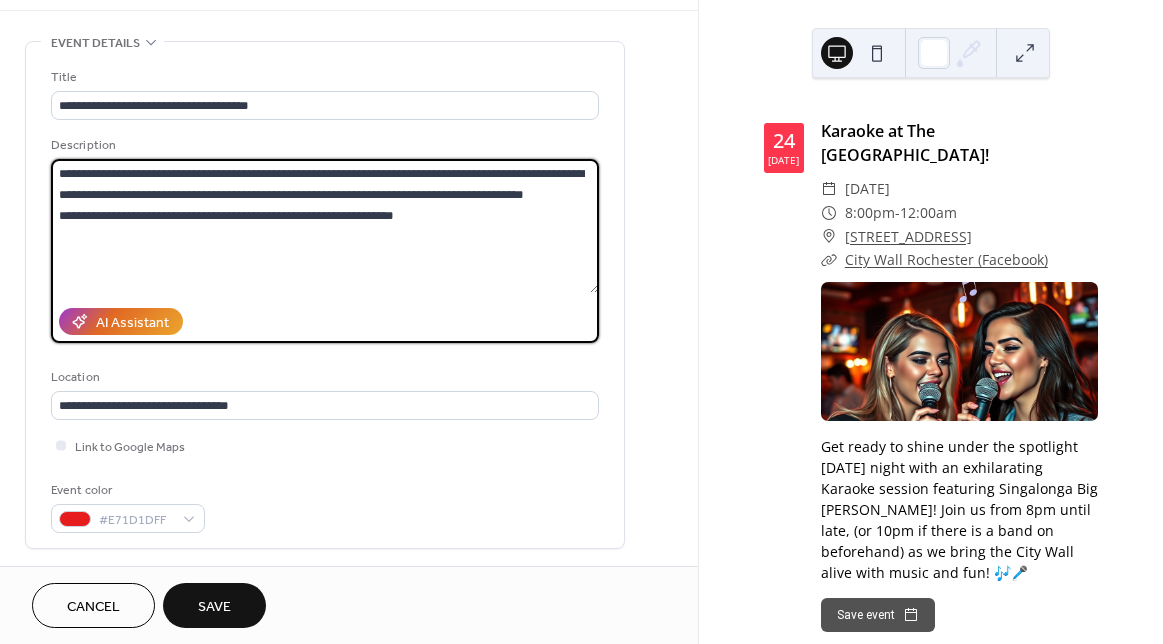 click on "**********" at bounding box center (325, 226) 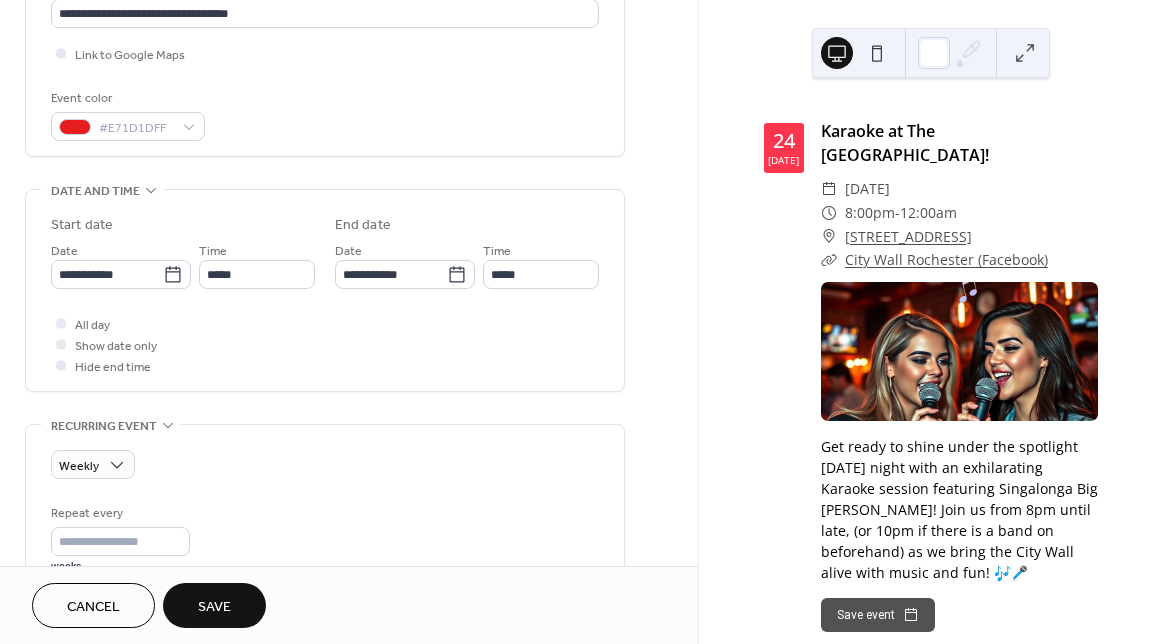 scroll, scrollTop: 463, scrollLeft: 0, axis: vertical 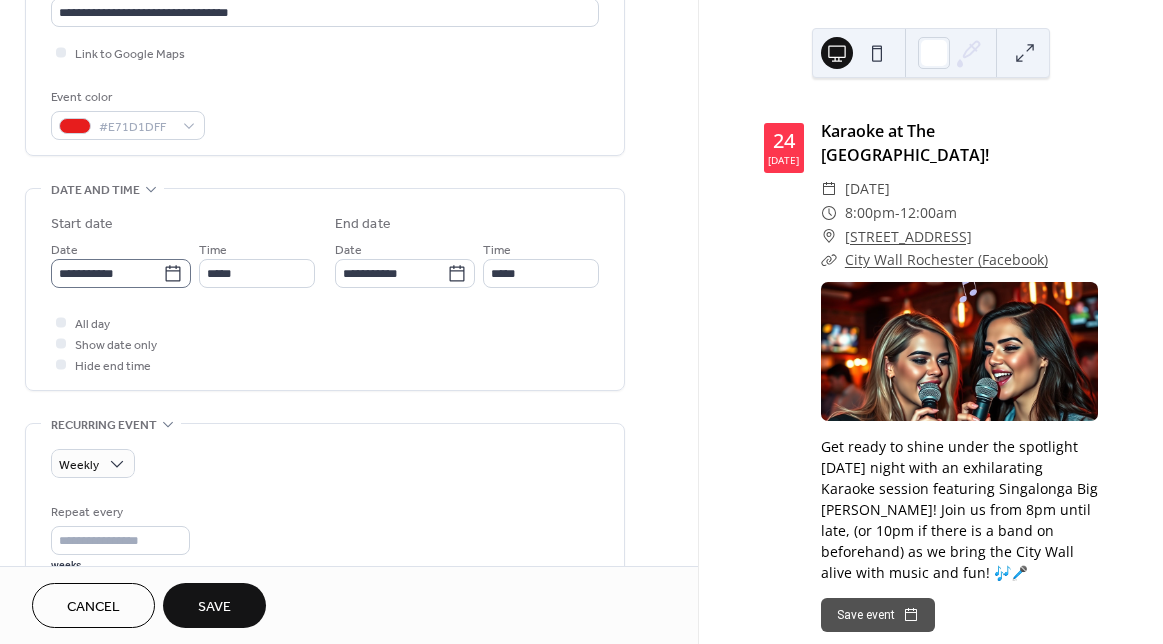 type on "**********" 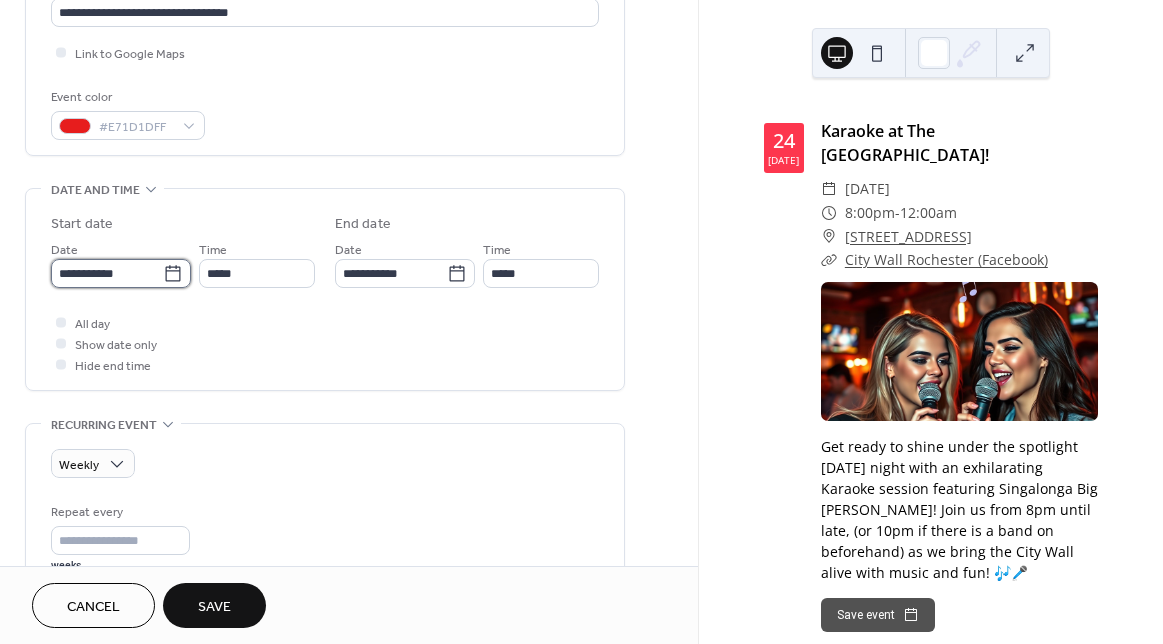 click on "**********" at bounding box center (107, 273) 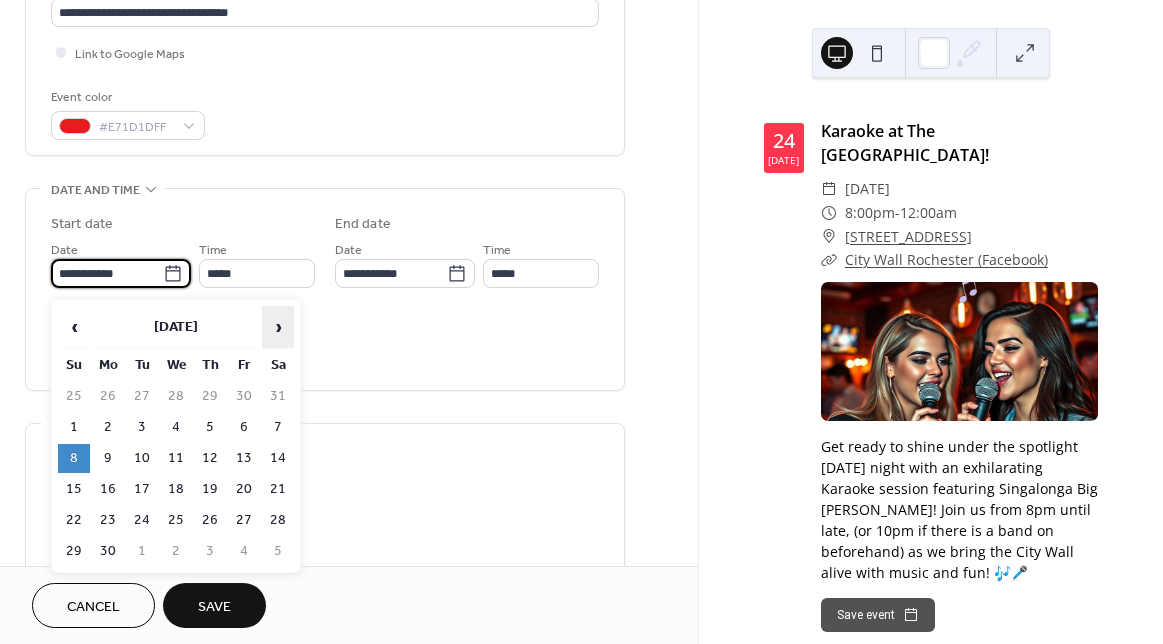 click on "›" at bounding box center (278, 327) 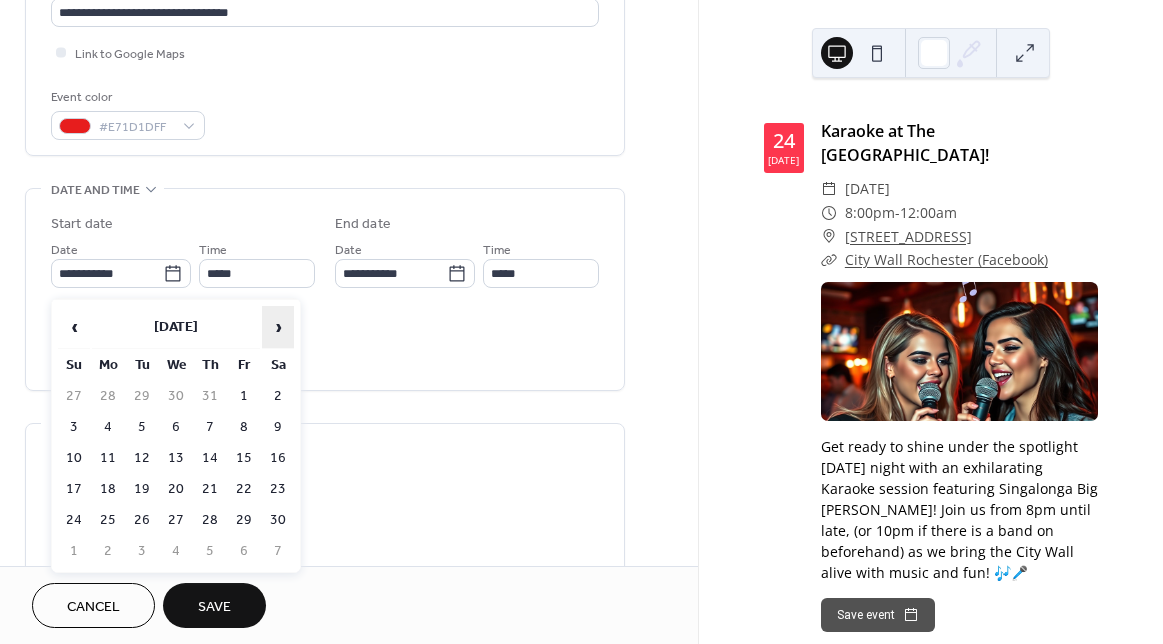 click on "›" at bounding box center (278, 327) 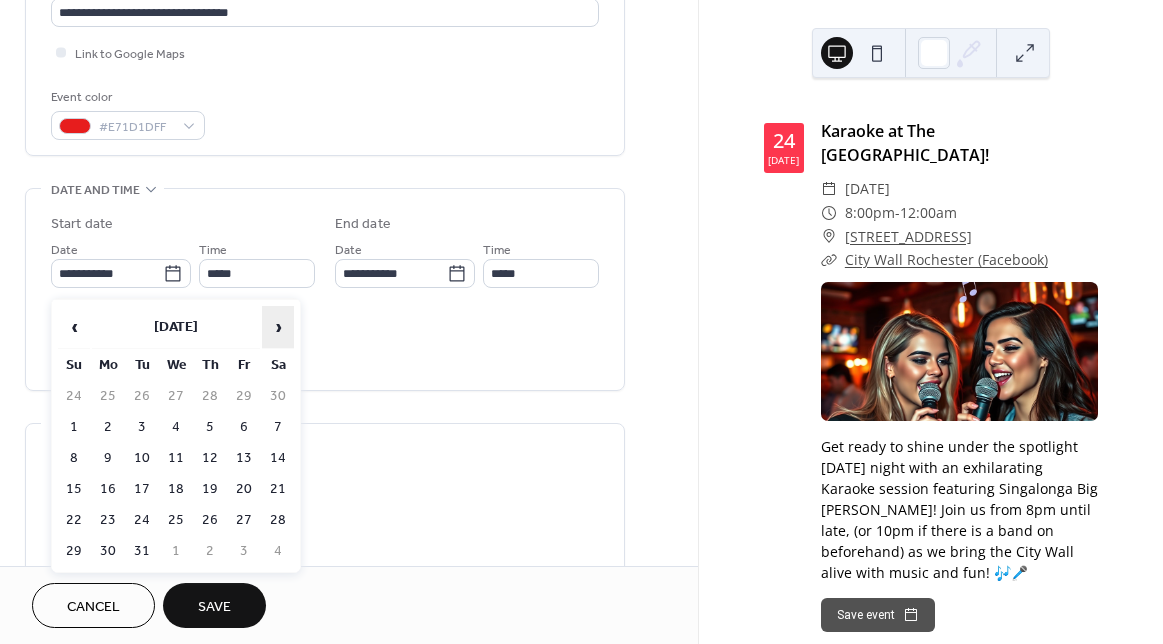 click on "›" at bounding box center (278, 327) 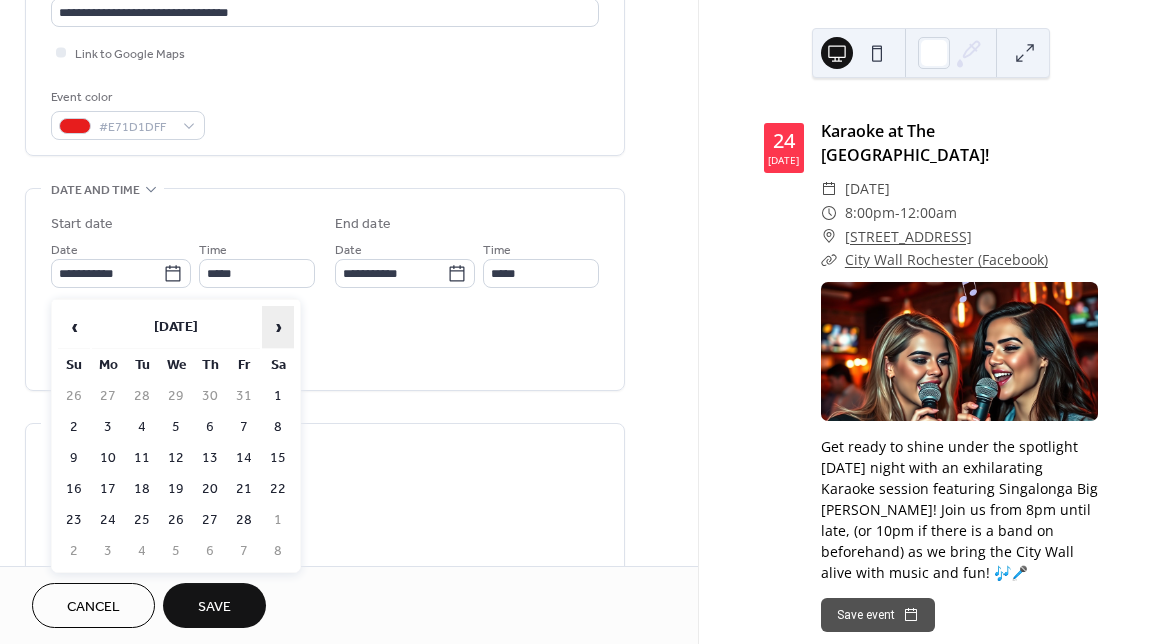 click on "›" at bounding box center [278, 327] 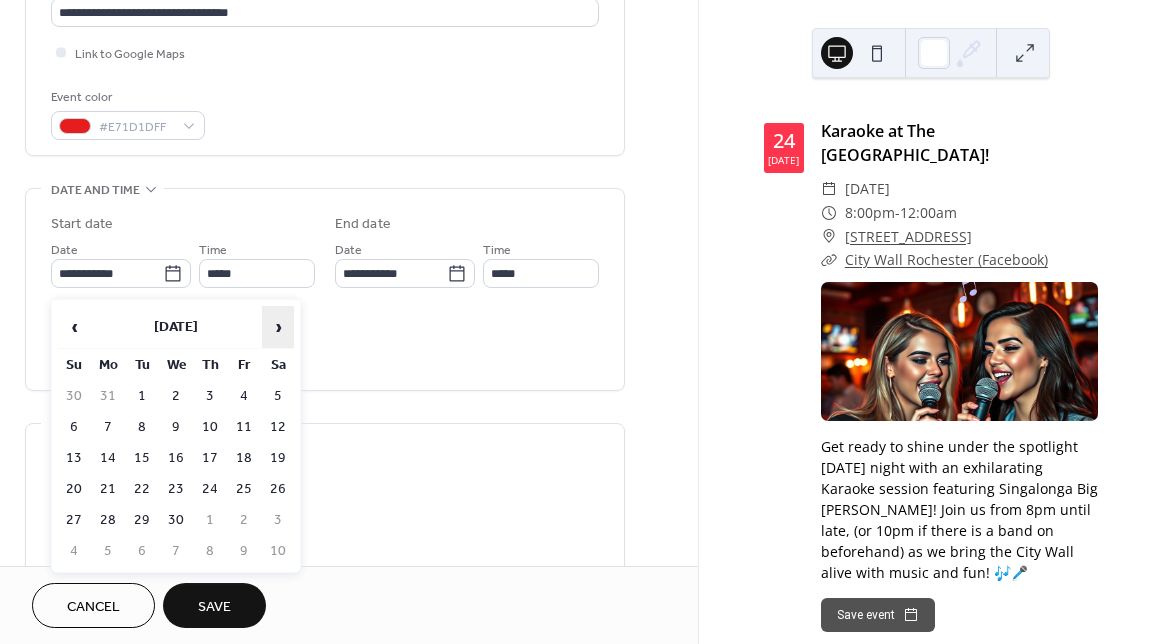 click on "›" at bounding box center (278, 327) 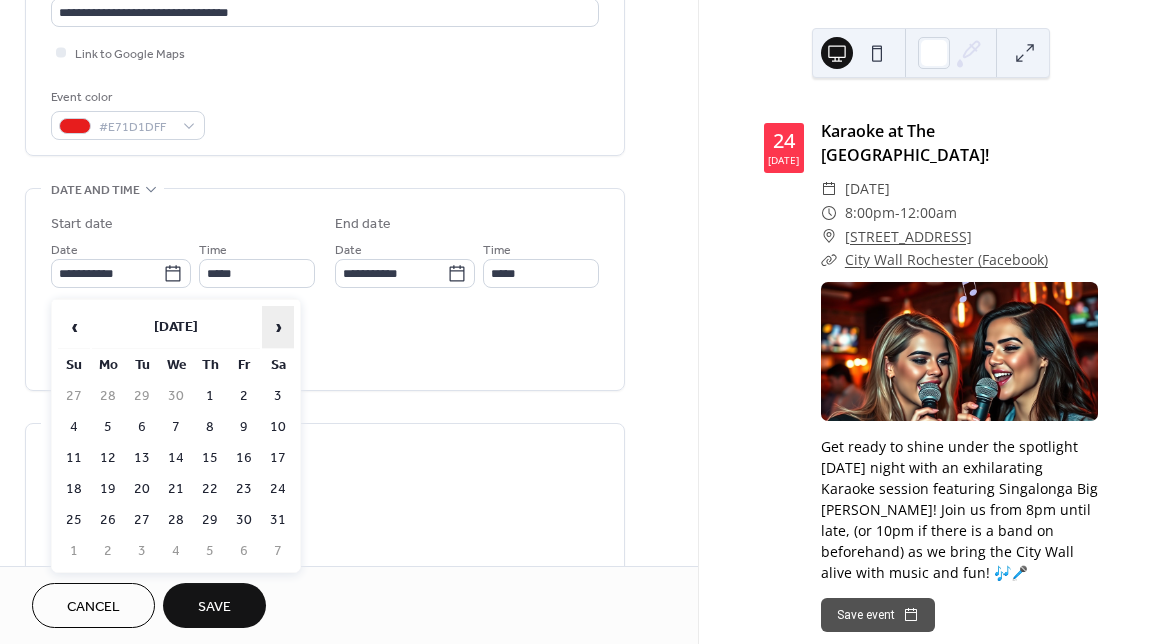 click on "›" at bounding box center [278, 327] 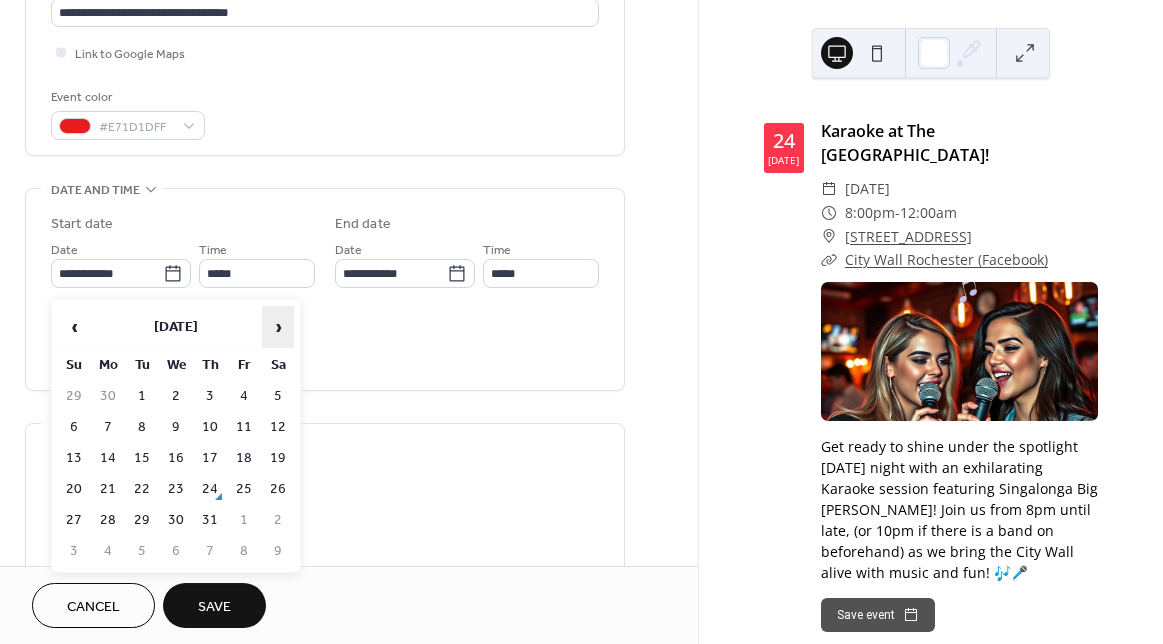 click on "›" at bounding box center (278, 327) 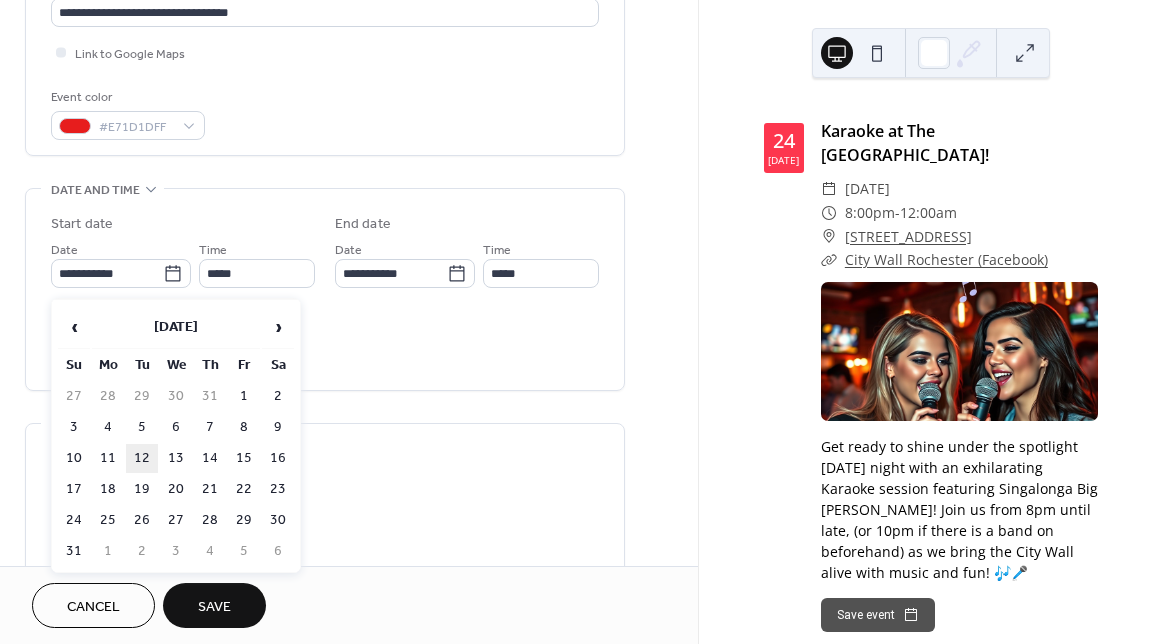 click on "12" at bounding box center (142, 458) 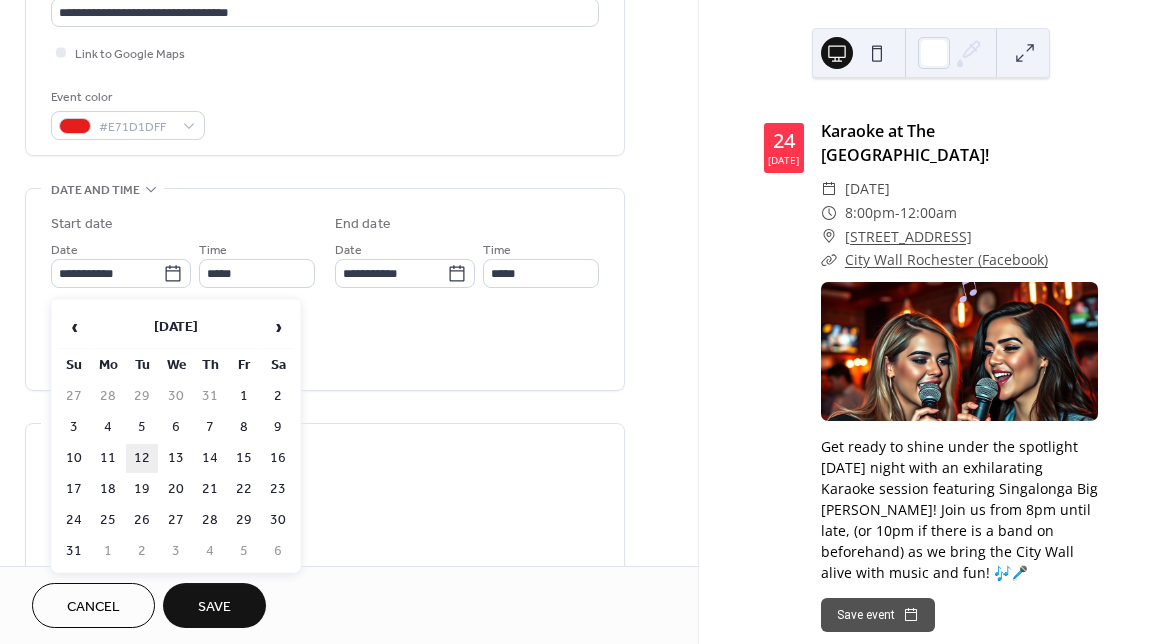 type on "**********" 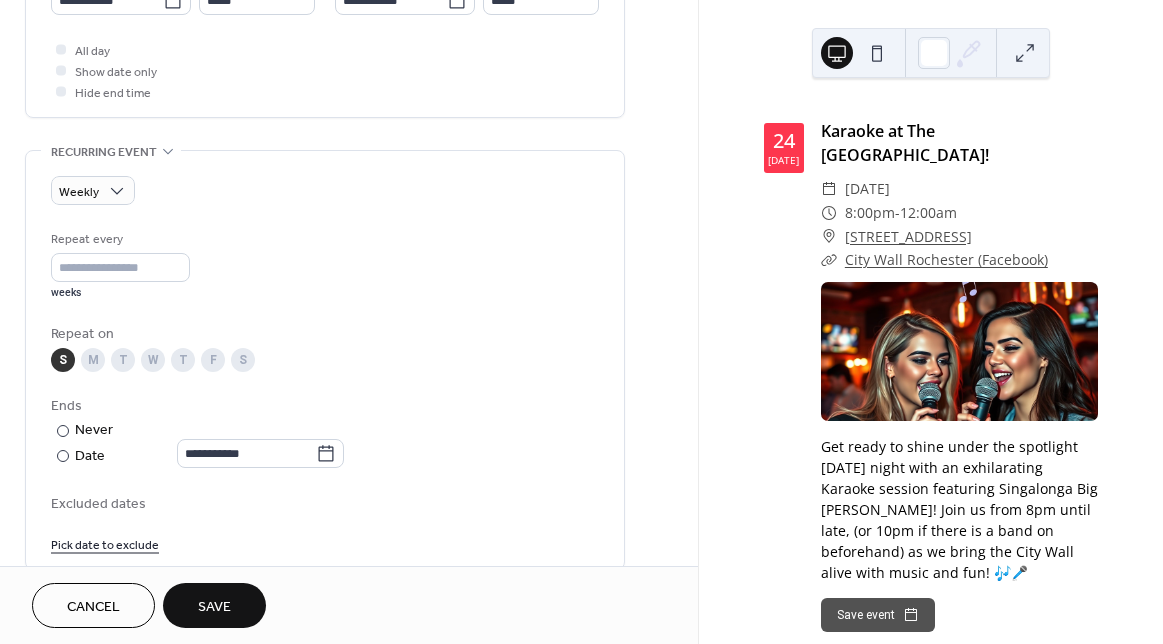 scroll, scrollTop: 737, scrollLeft: 0, axis: vertical 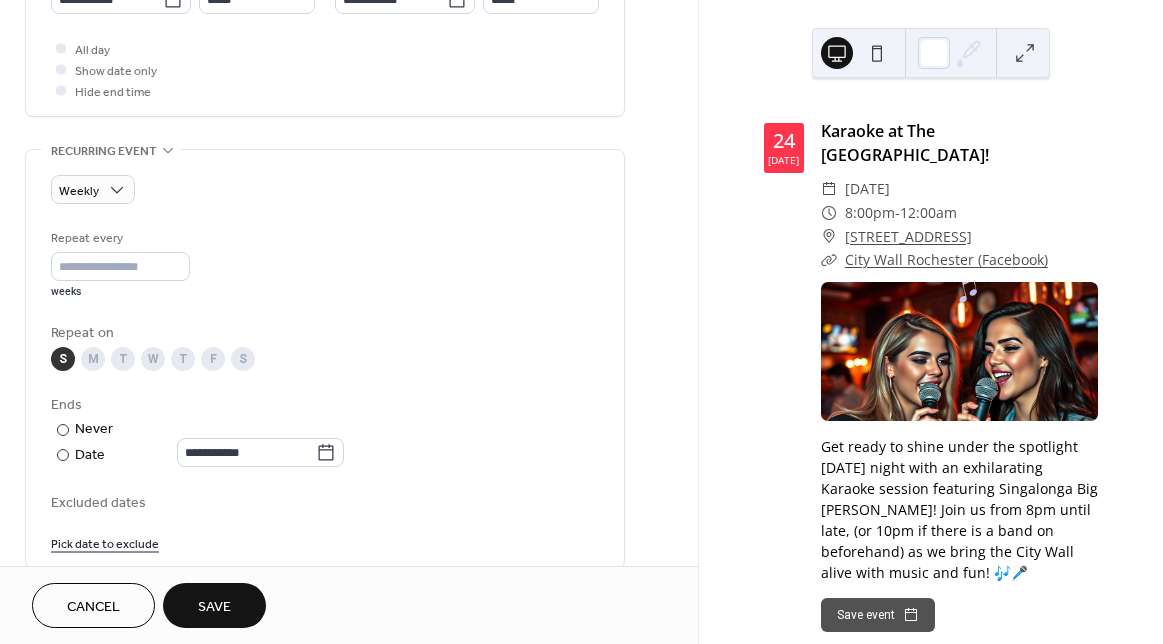 click on "T" at bounding box center (123, 359) 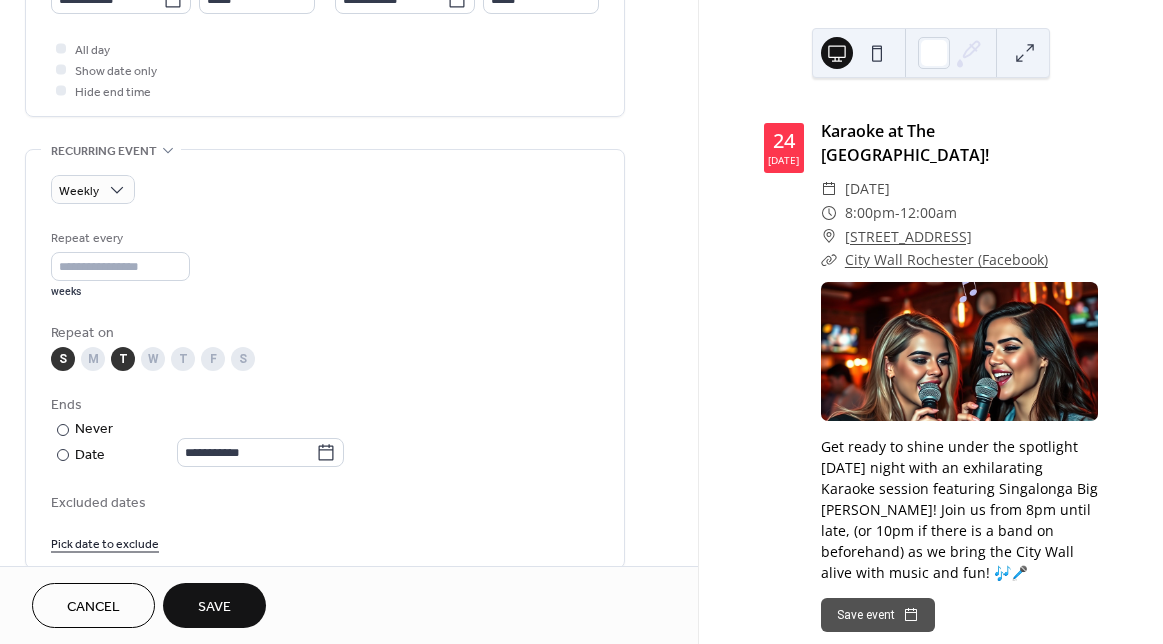 click on "S" at bounding box center [63, 359] 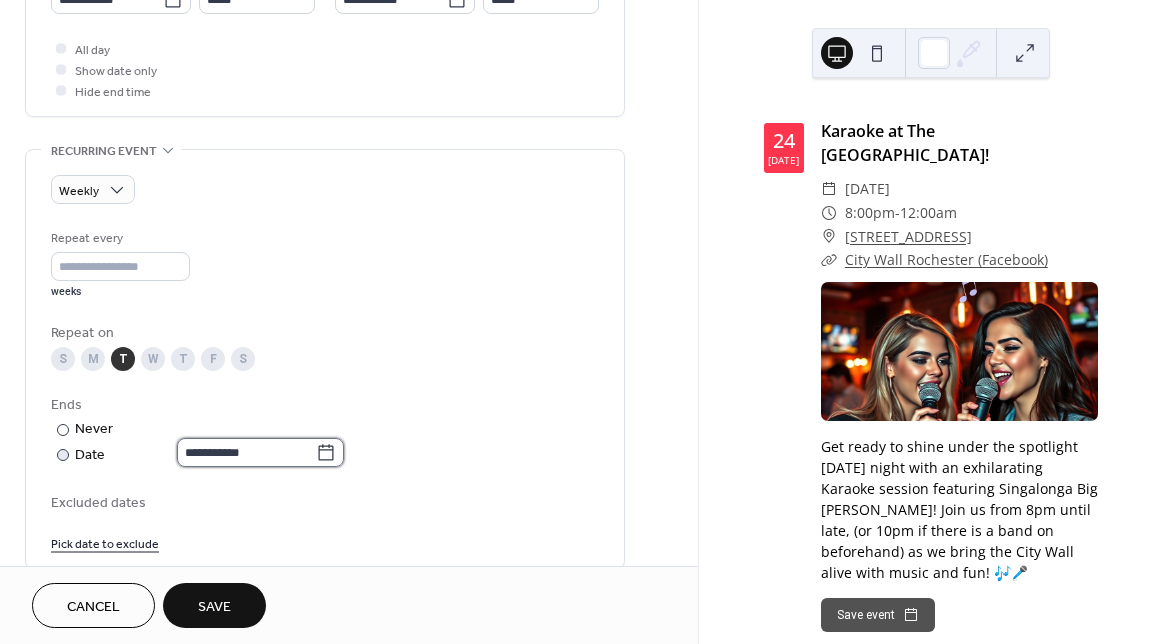 click on "**********" at bounding box center [246, 452] 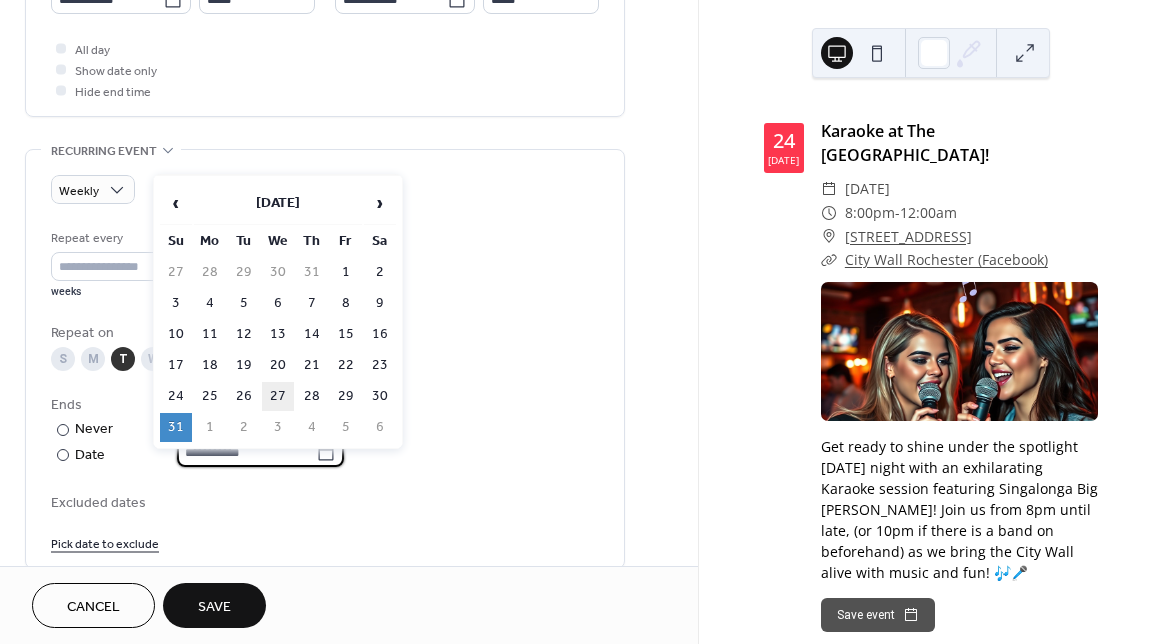 click on "27" at bounding box center (278, 396) 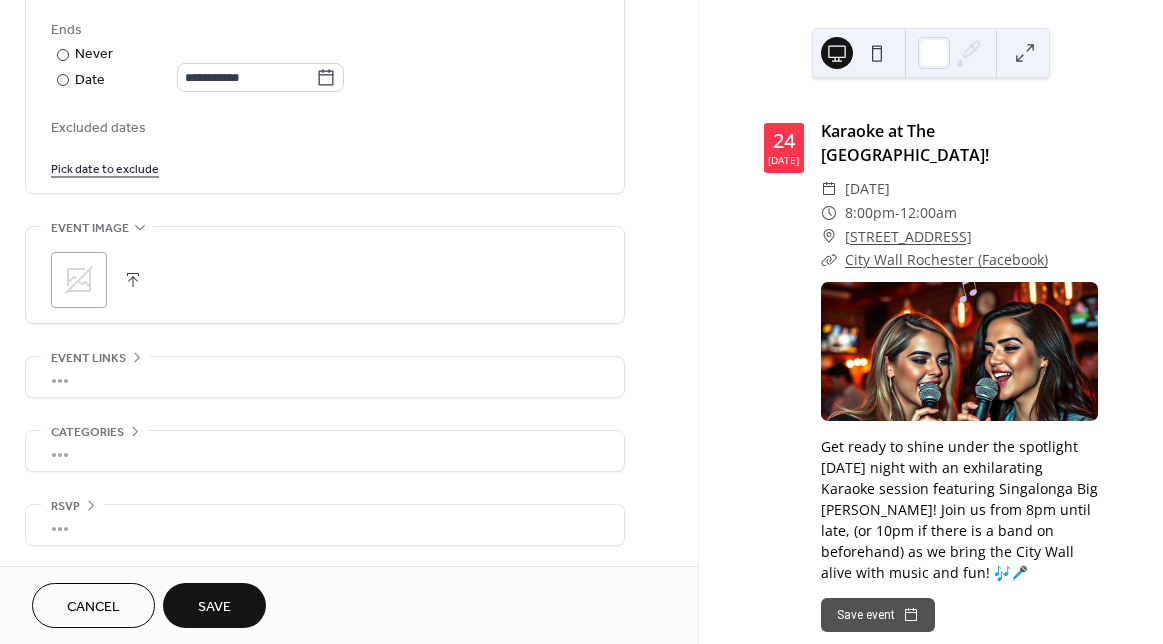 scroll, scrollTop: 1122, scrollLeft: 0, axis: vertical 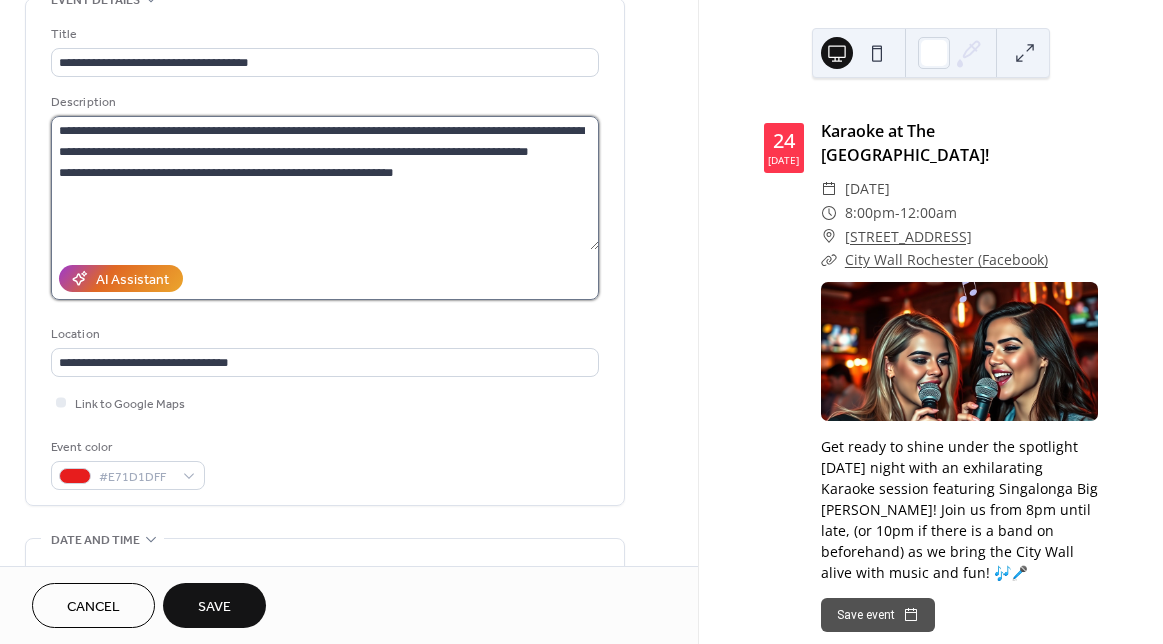 click on "**********" at bounding box center [325, 183] 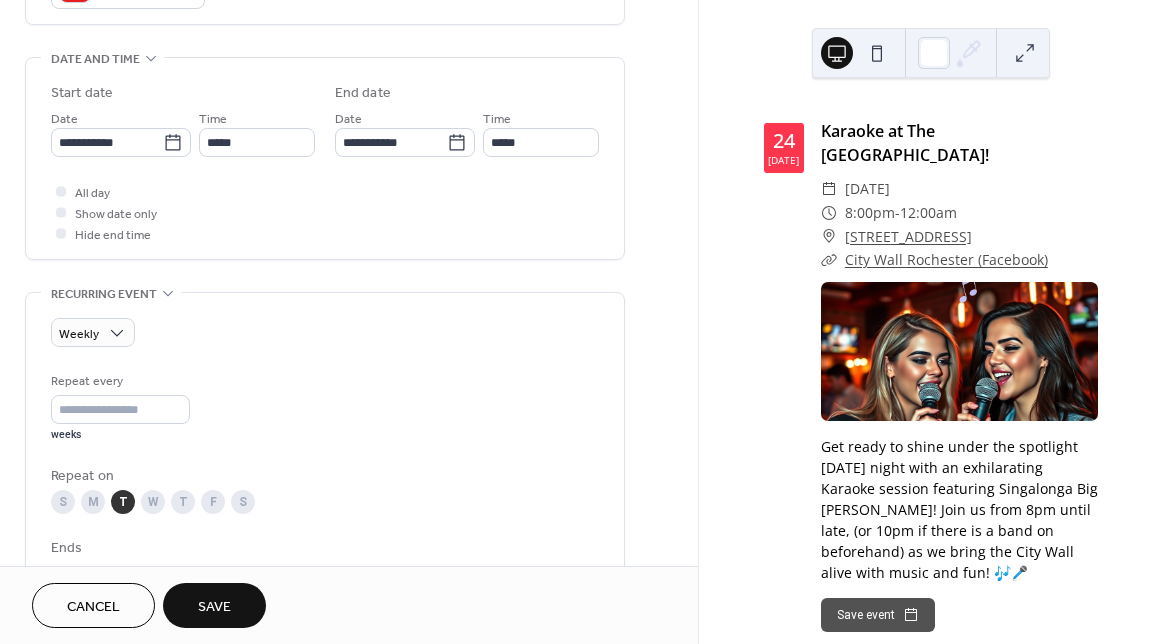 scroll, scrollTop: 593, scrollLeft: 0, axis: vertical 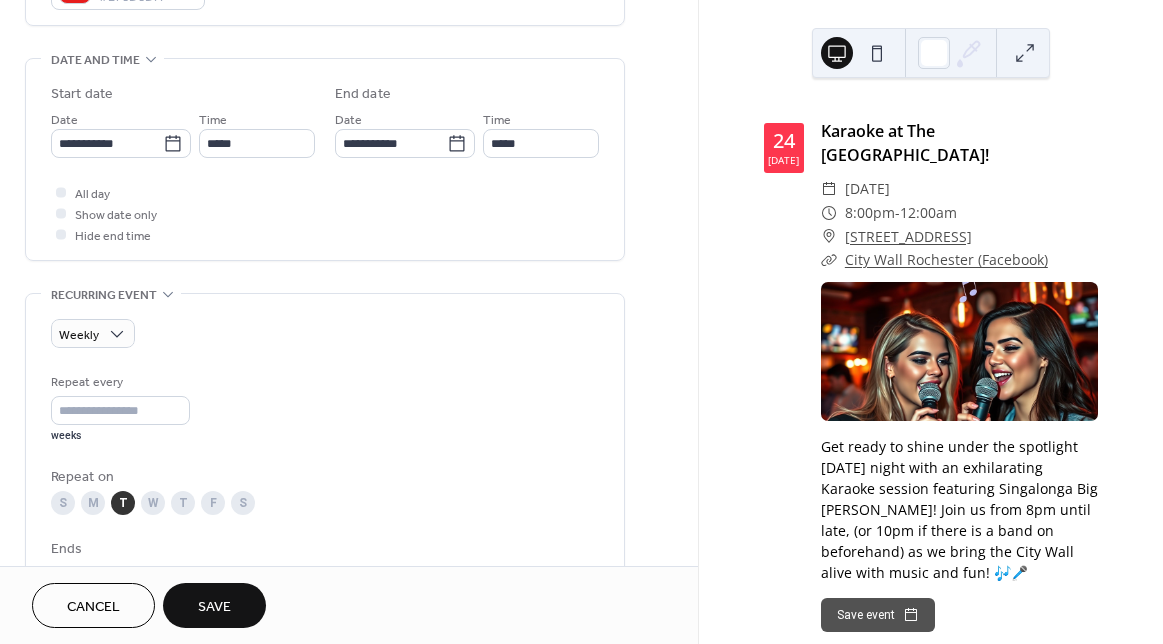 type on "**********" 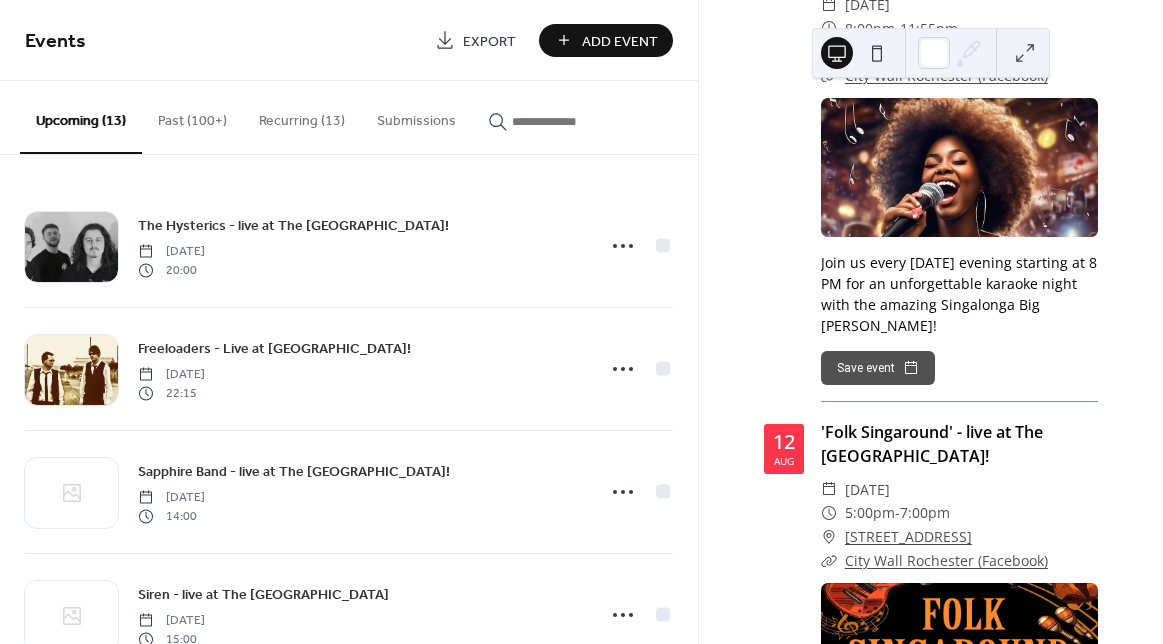 scroll, scrollTop: 18346, scrollLeft: 0, axis: vertical 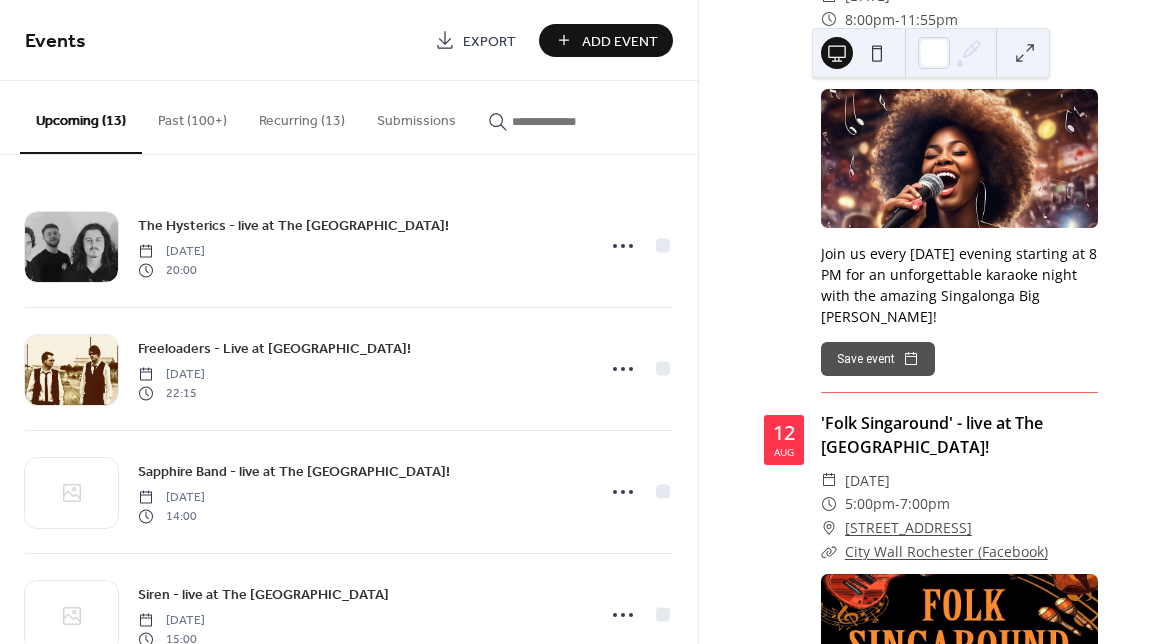 click on "Recurring (13)" at bounding box center (302, 116) 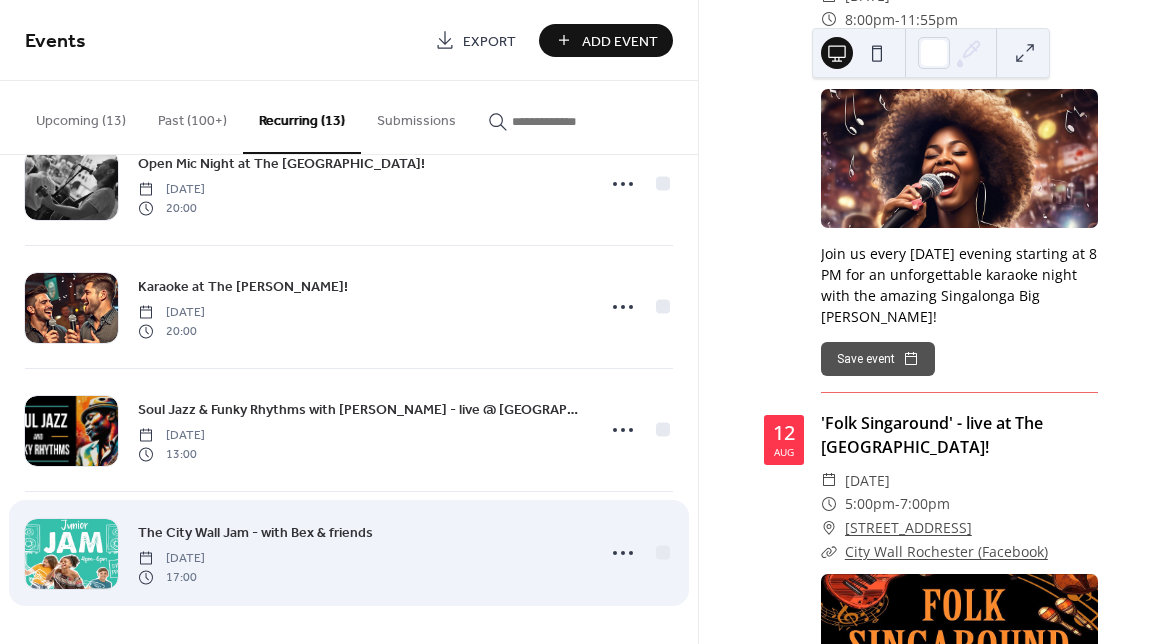 scroll, scrollTop: 1169, scrollLeft: 0, axis: vertical 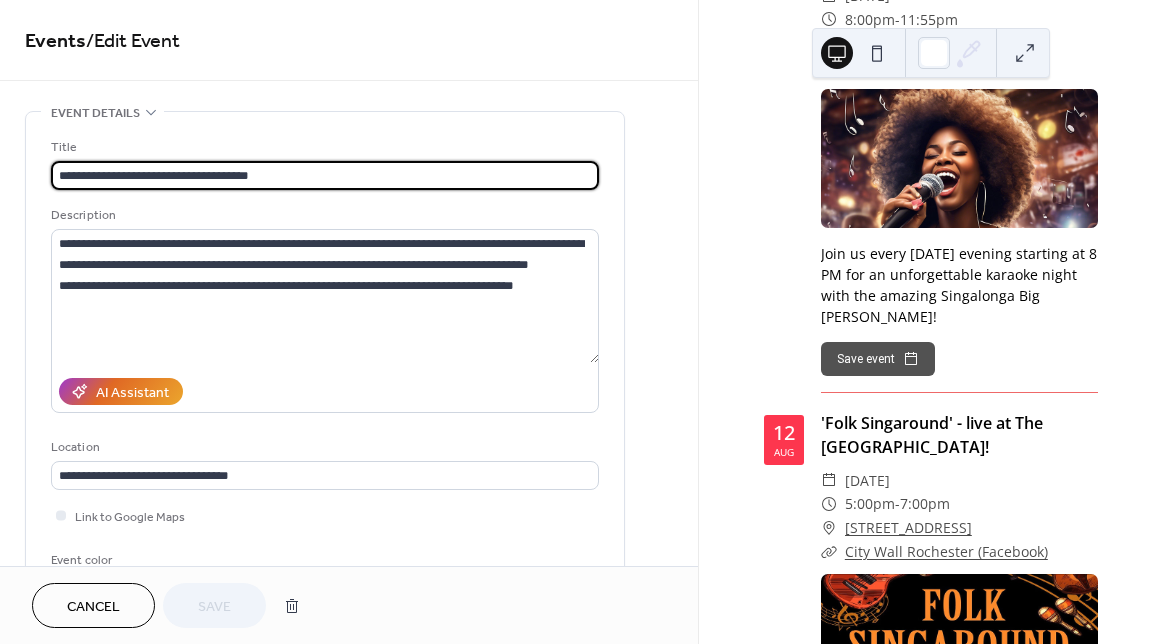 type on "**********" 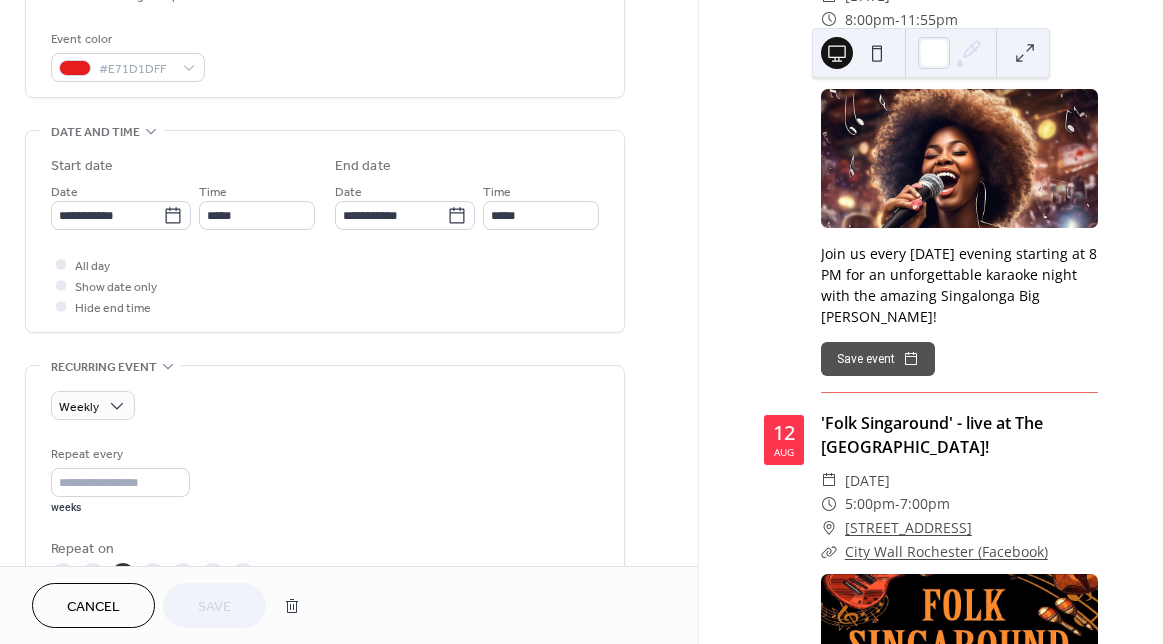 scroll, scrollTop: 526, scrollLeft: 0, axis: vertical 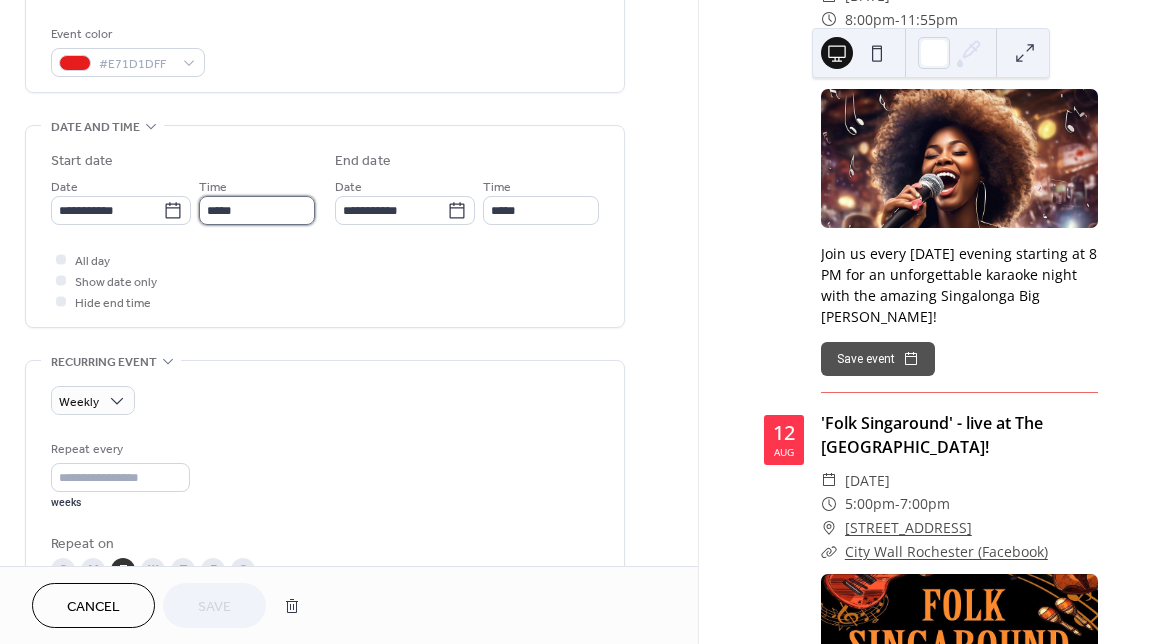click on "*****" at bounding box center (257, 210) 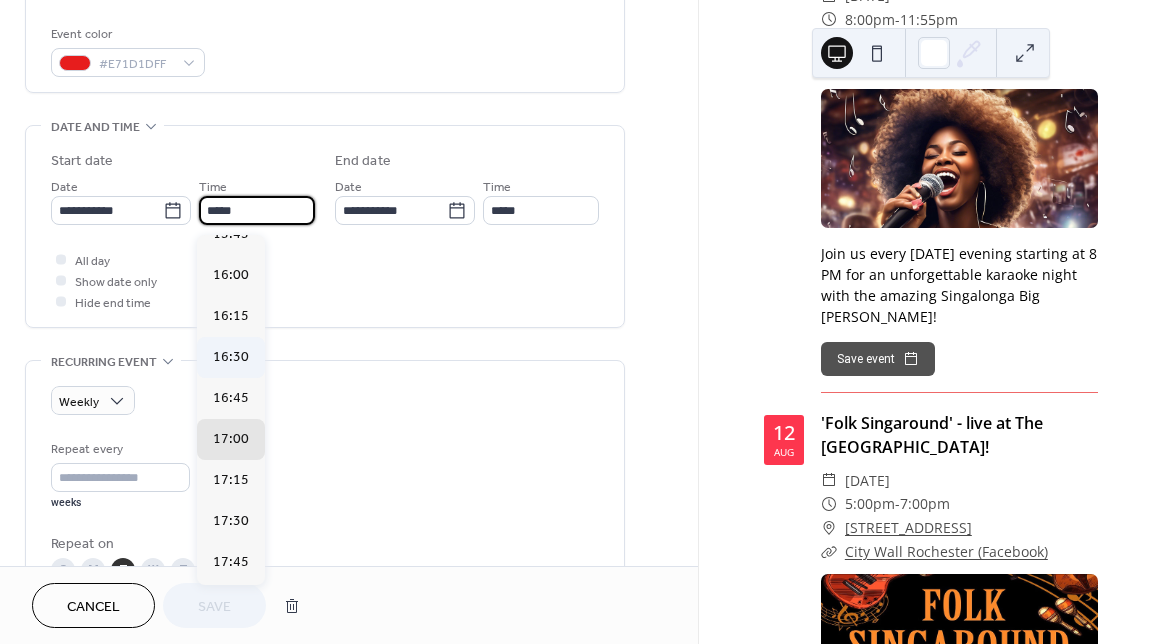 scroll, scrollTop: 2587, scrollLeft: 0, axis: vertical 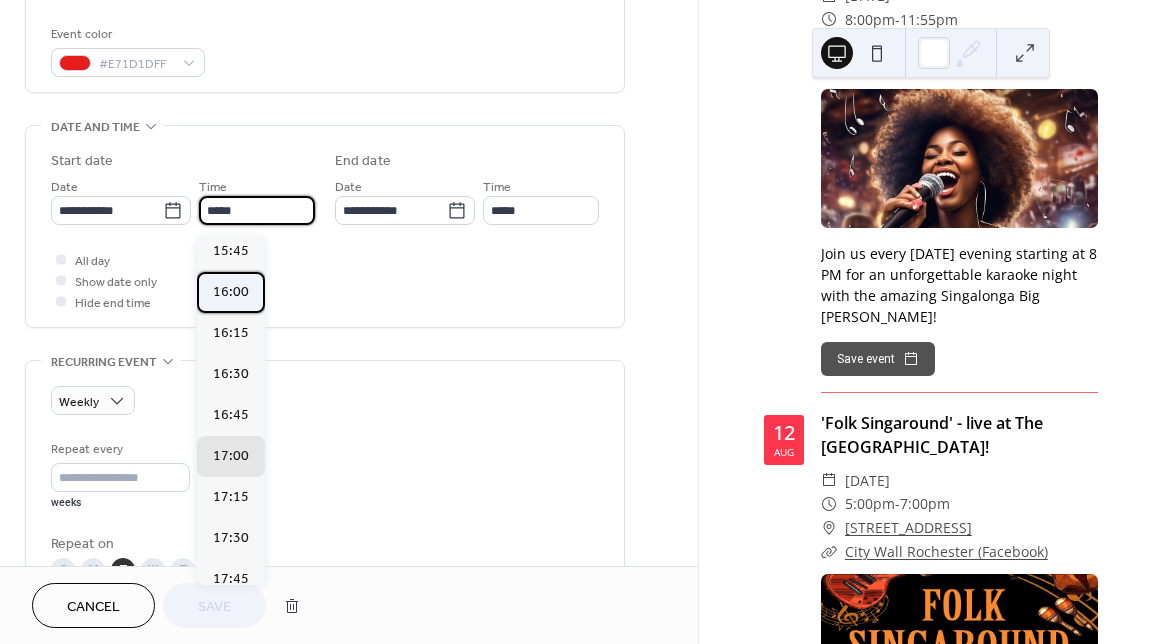 click on "16:00" at bounding box center [231, 292] 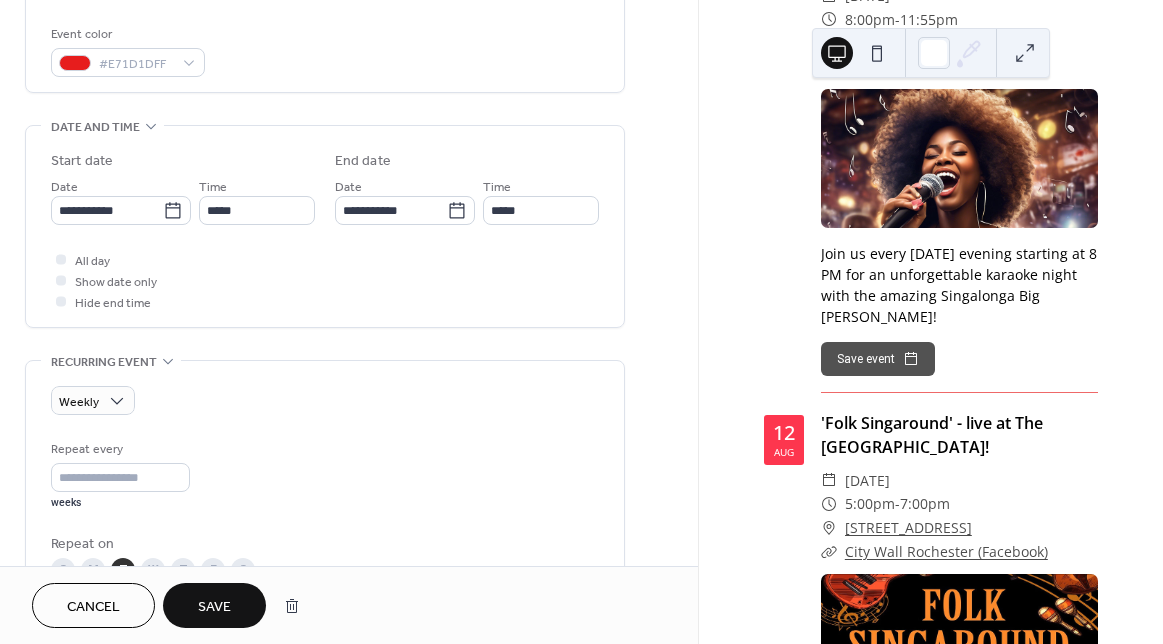 type on "*****" 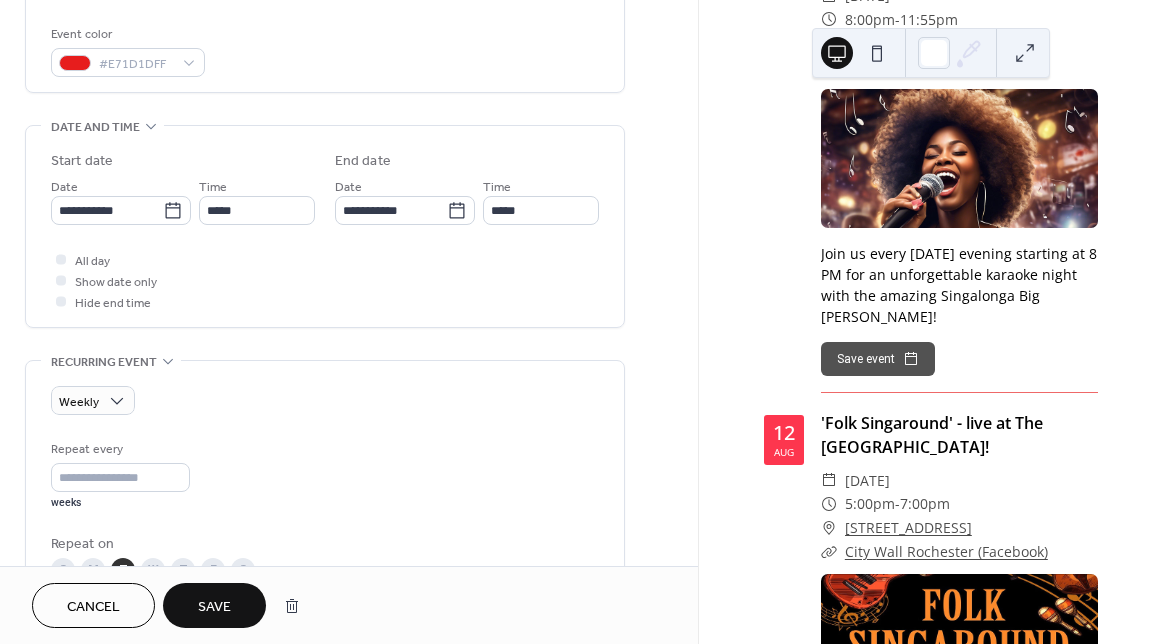 type on "*****" 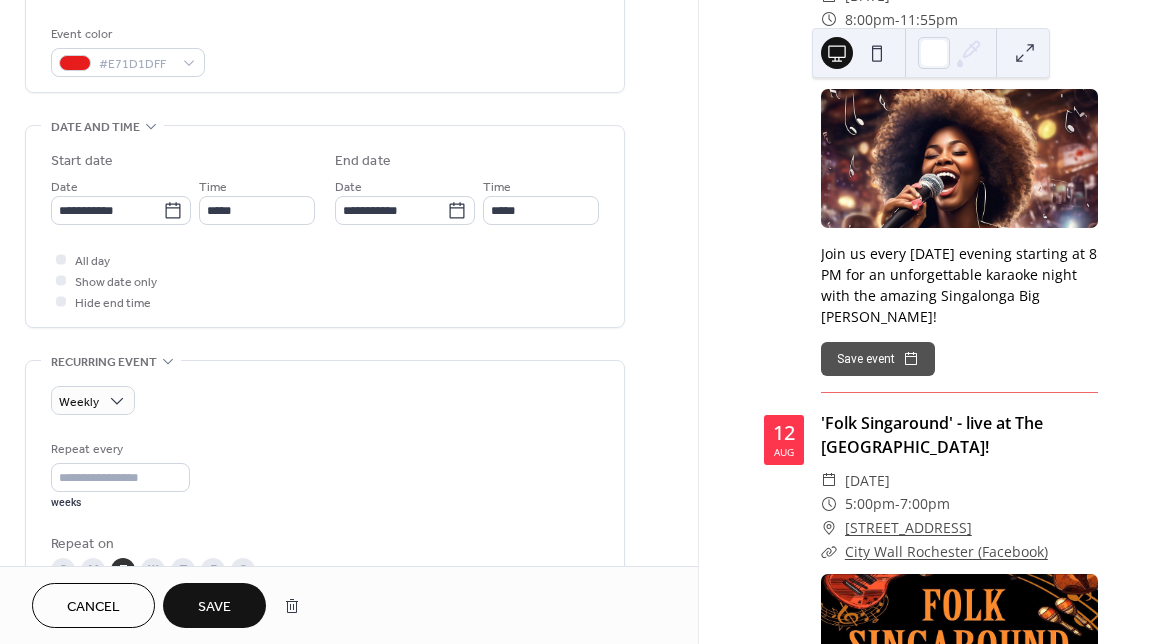 click on "Save" at bounding box center [214, 607] 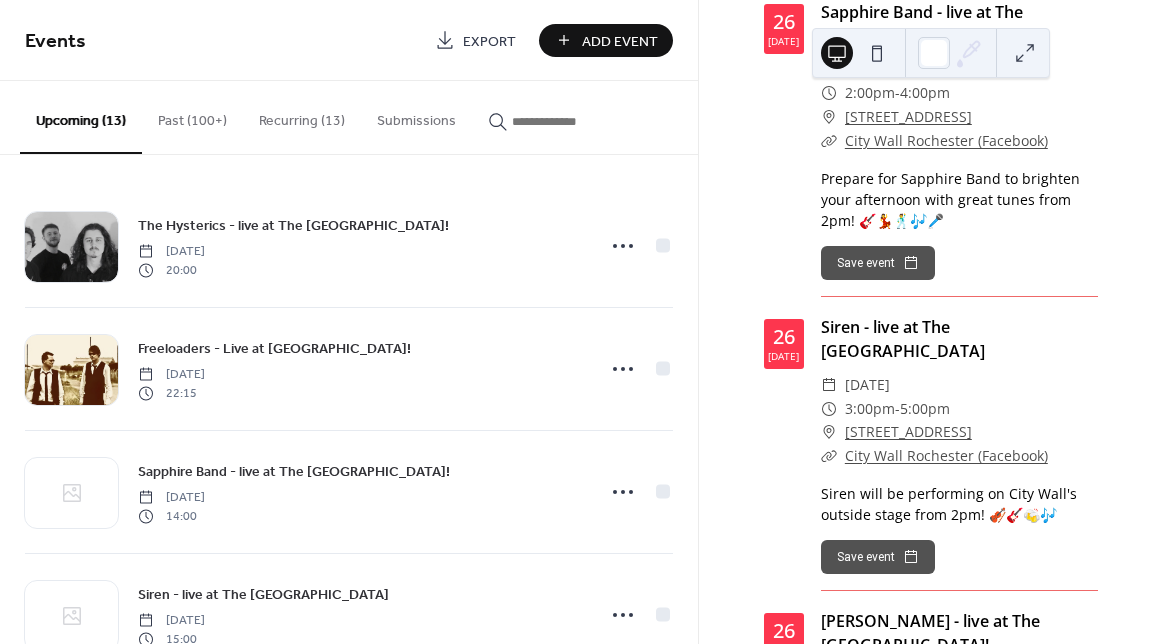 scroll, scrollTop: 3152, scrollLeft: 0, axis: vertical 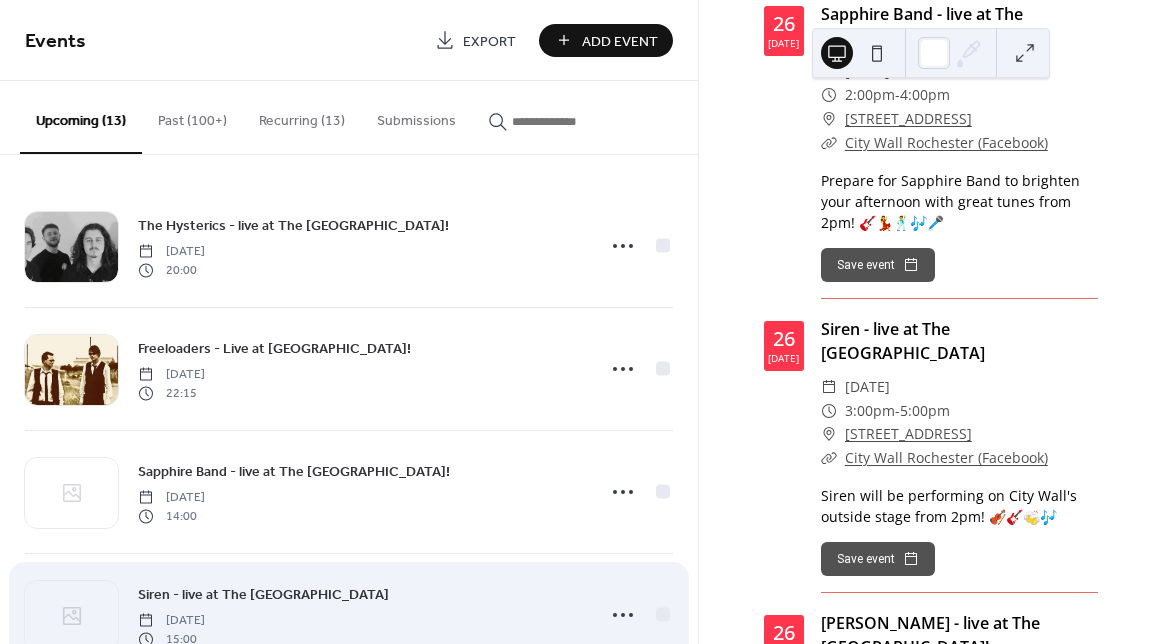 click on "Siren - live at The [GEOGRAPHIC_DATA]" at bounding box center [263, 595] 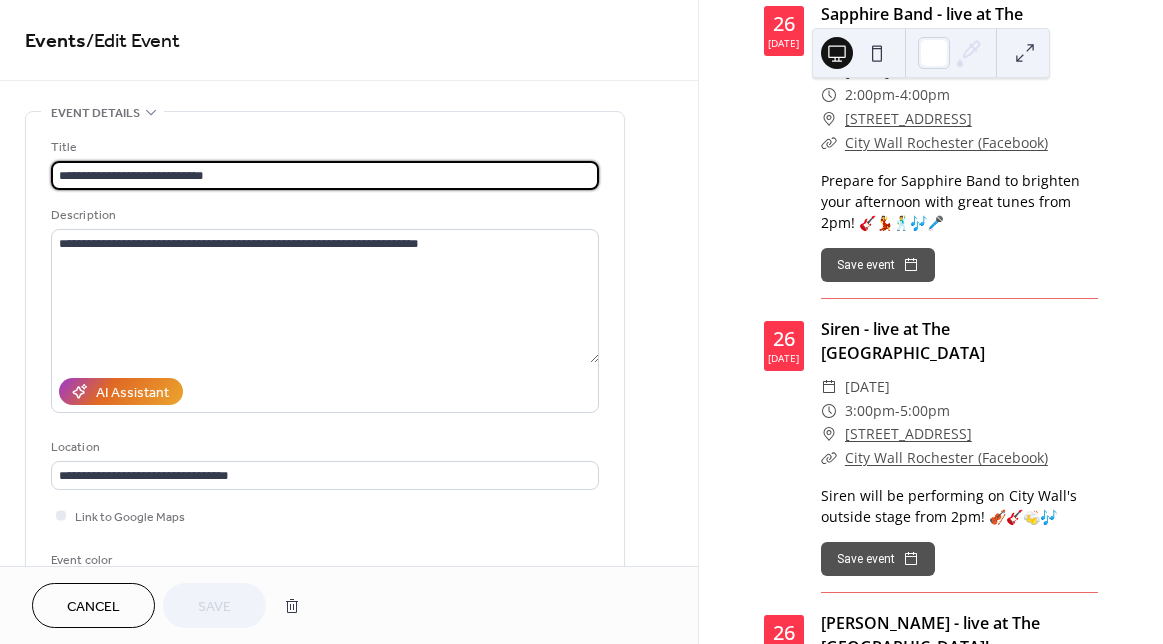 click on "**********" at bounding box center [325, 175] 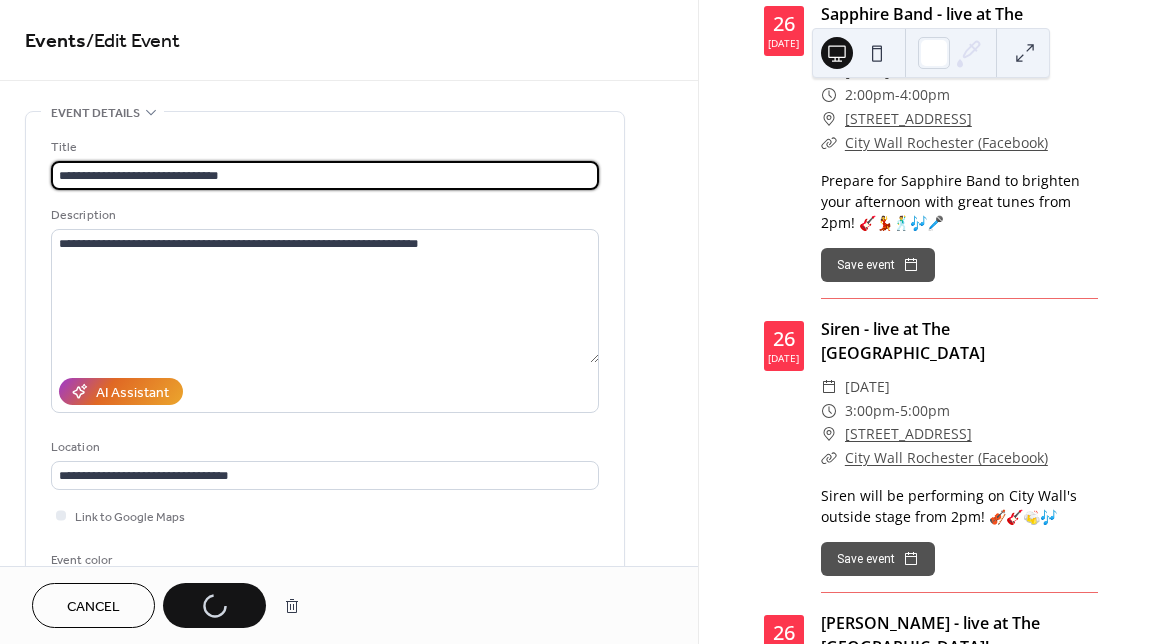 type on "**********" 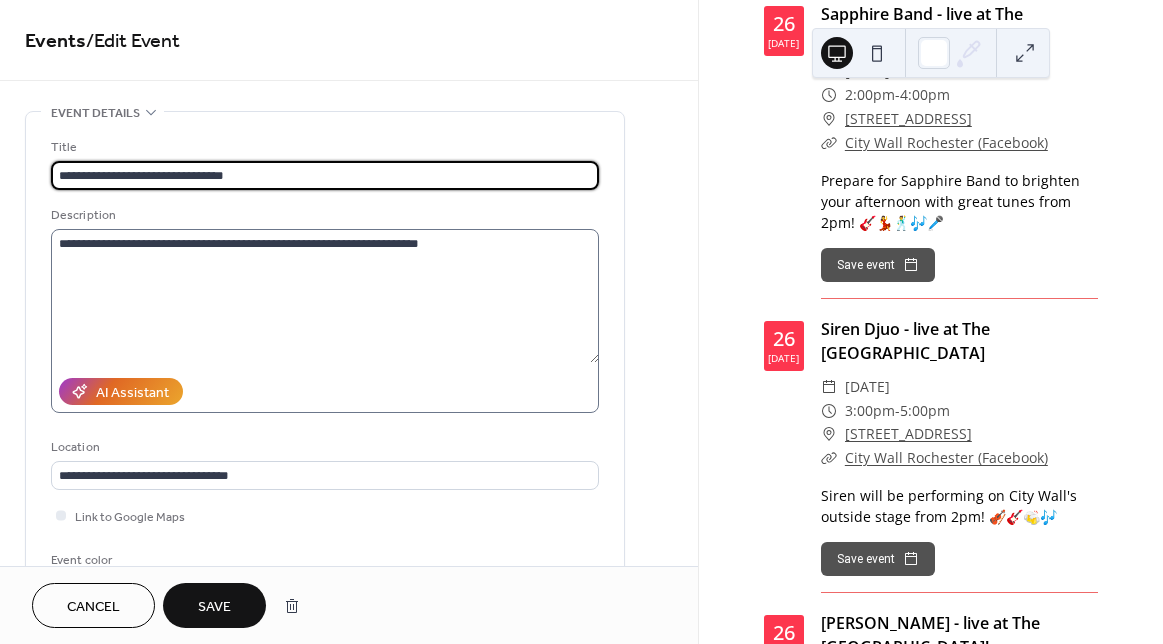 scroll, scrollTop: 0, scrollLeft: 0, axis: both 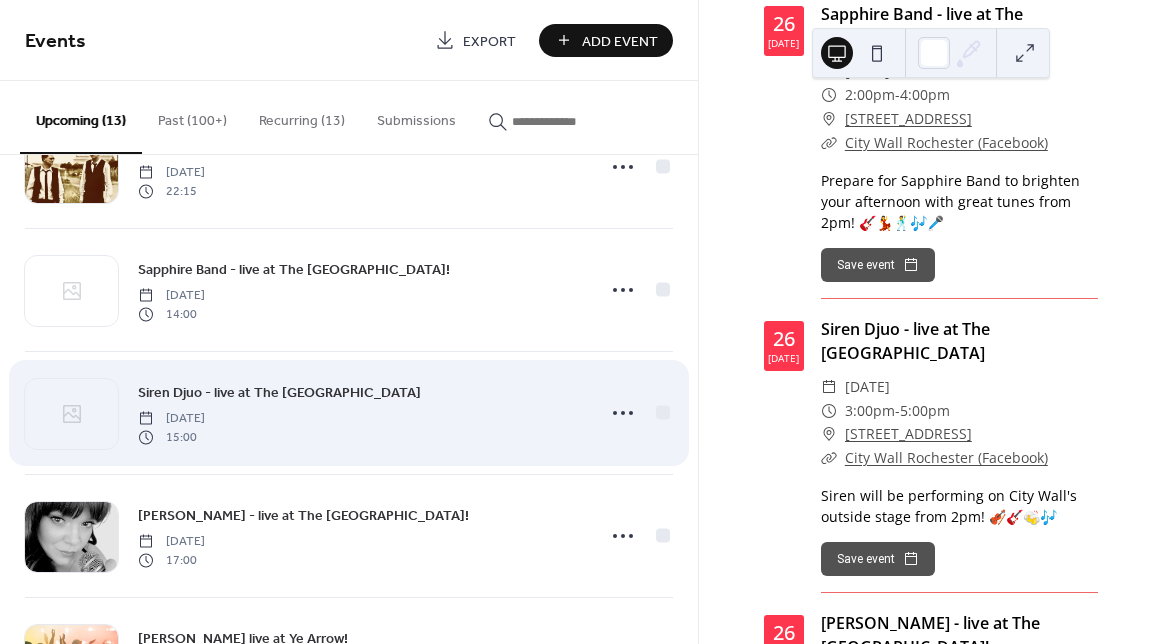 click on "Siren Djuo - live at The [GEOGRAPHIC_DATA]" at bounding box center (279, 393) 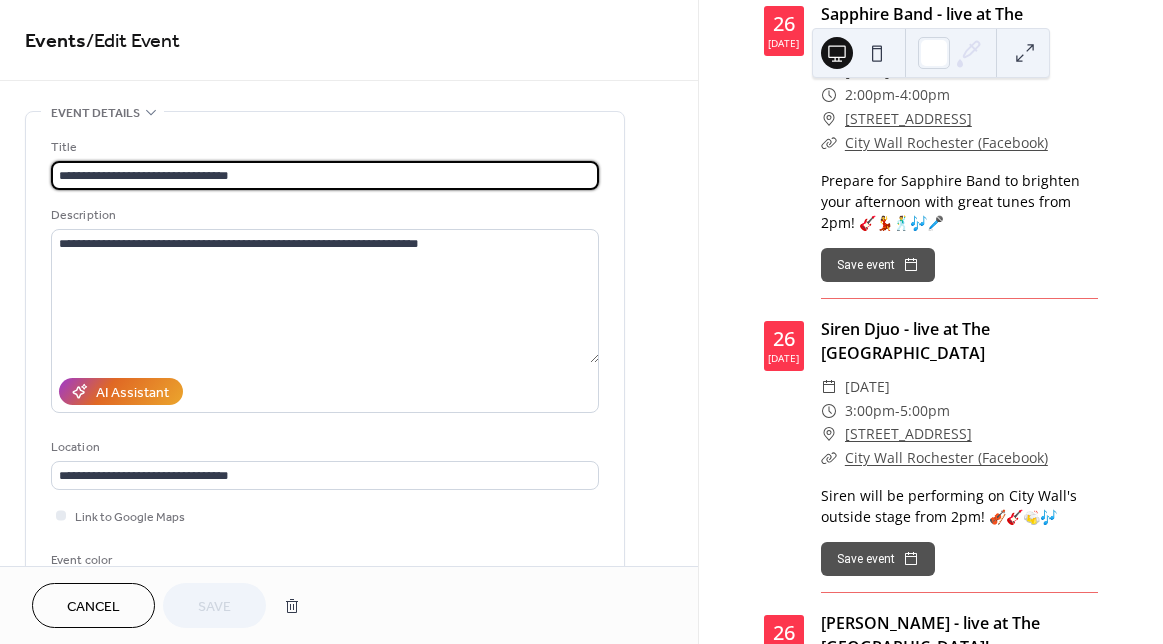 click on "**********" at bounding box center (325, 175) 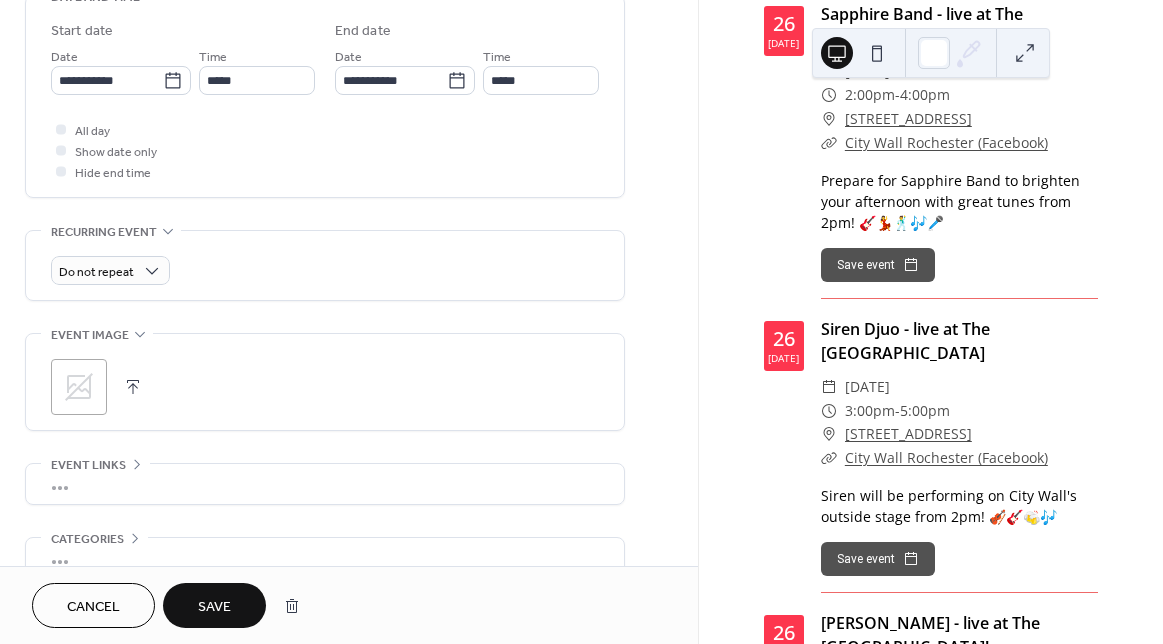 scroll, scrollTop: 658, scrollLeft: 0, axis: vertical 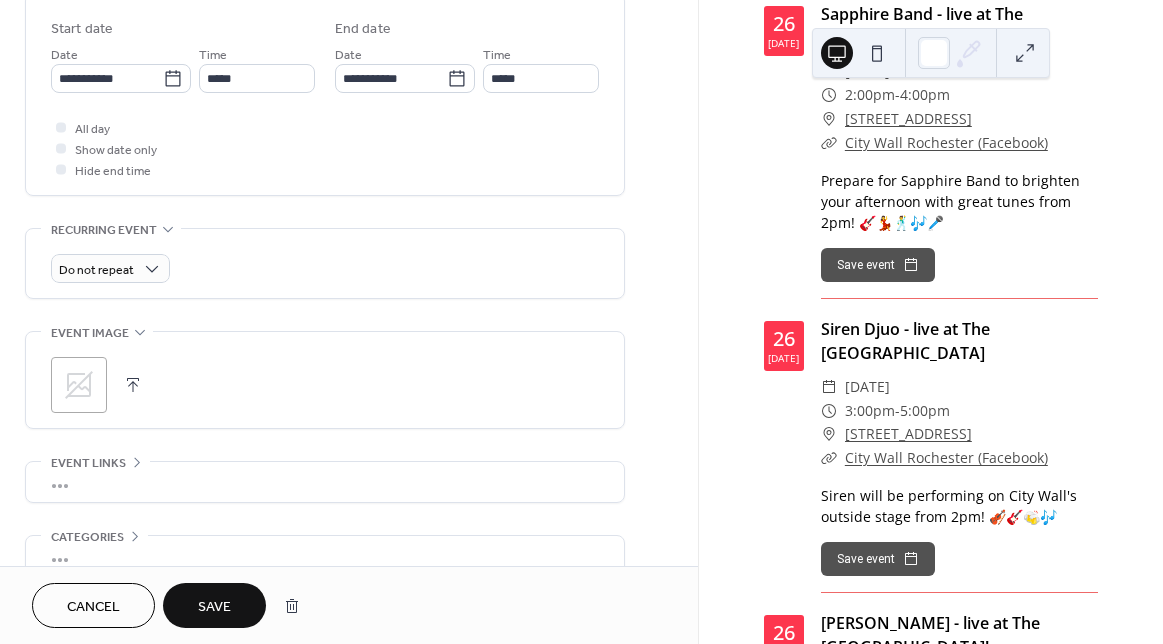 type on "**********" 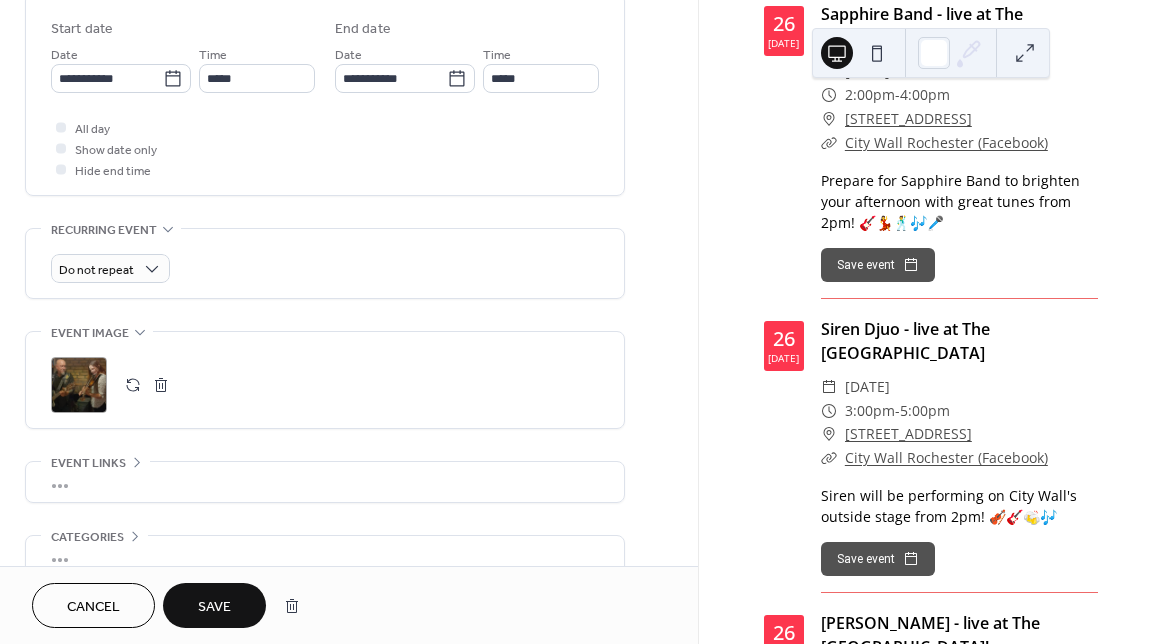 click on "Save" at bounding box center [214, 607] 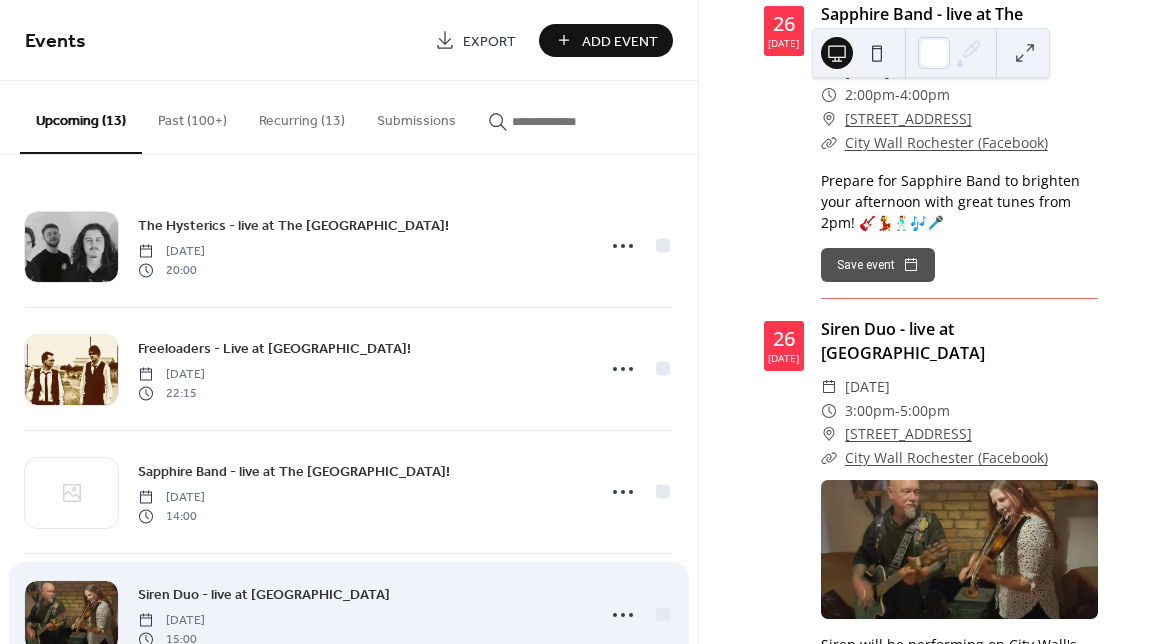 click on "Siren Duo - live at [GEOGRAPHIC_DATA]" at bounding box center [264, 595] 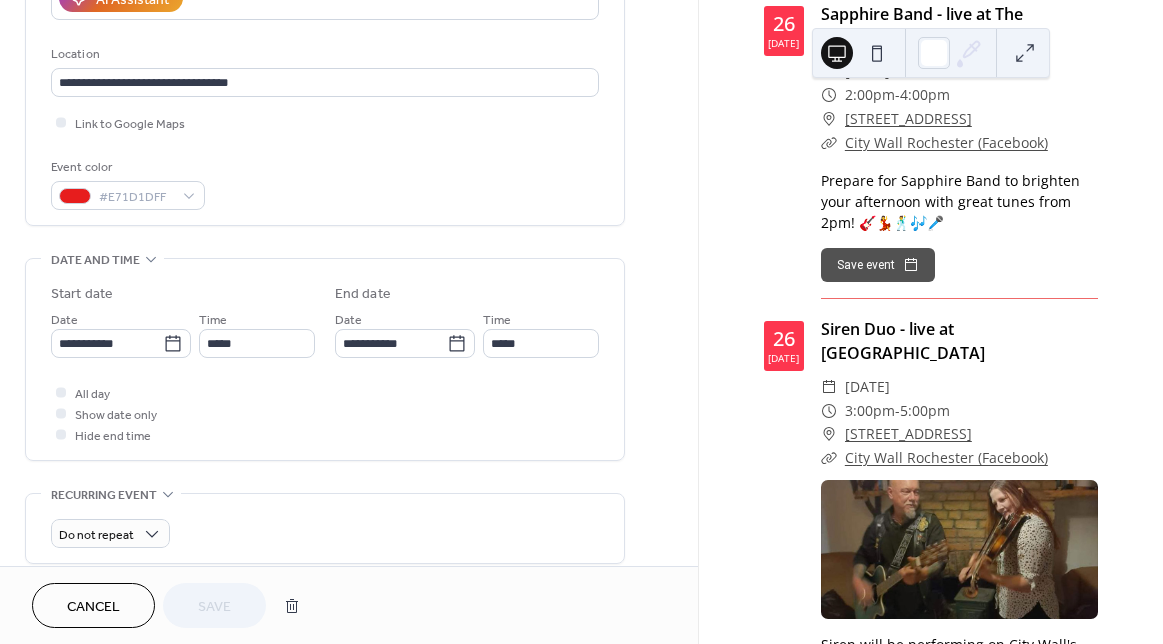 scroll, scrollTop: 618, scrollLeft: 0, axis: vertical 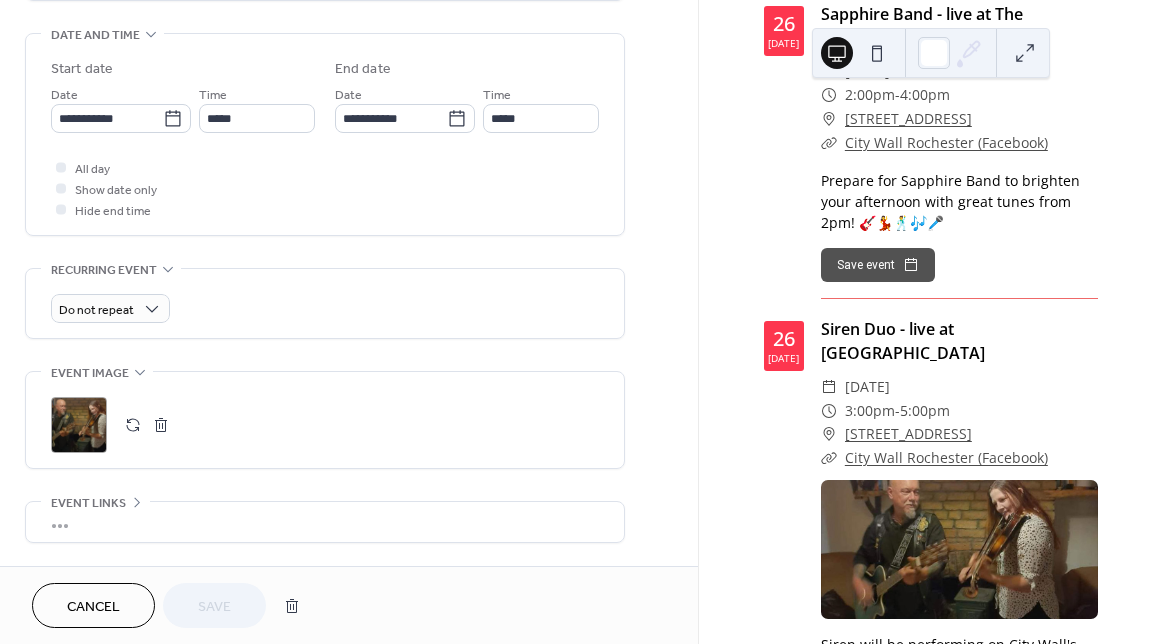 click on ";" at bounding box center (79, 425) 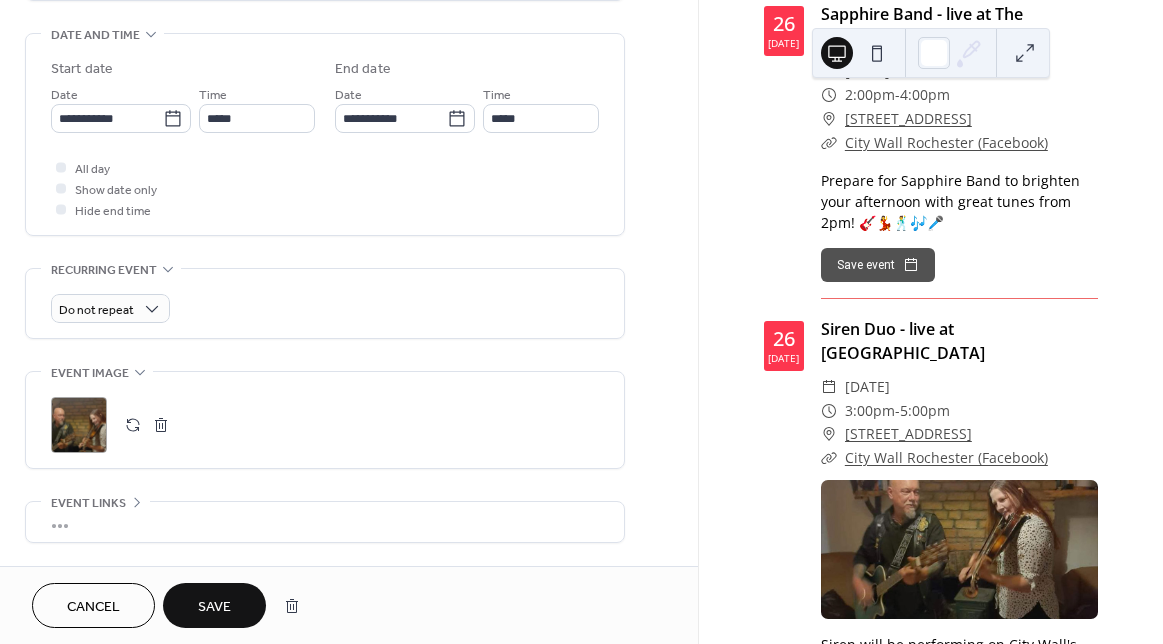 click on "Save" at bounding box center [214, 607] 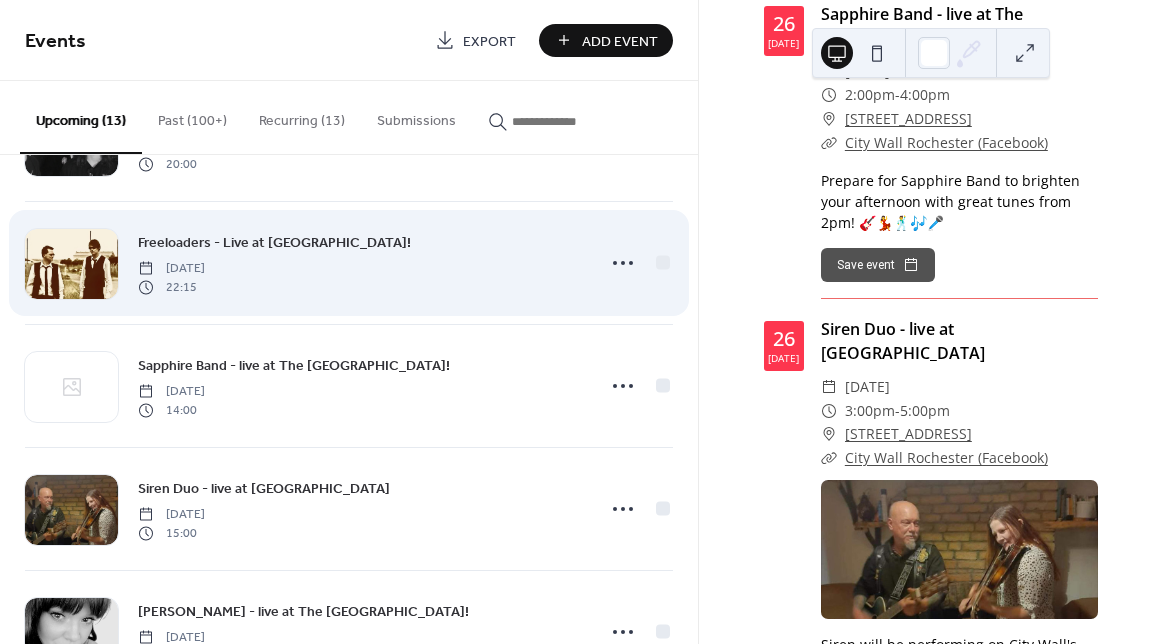 scroll, scrollTop: 120, scrollLeft: 0, axis: vertical 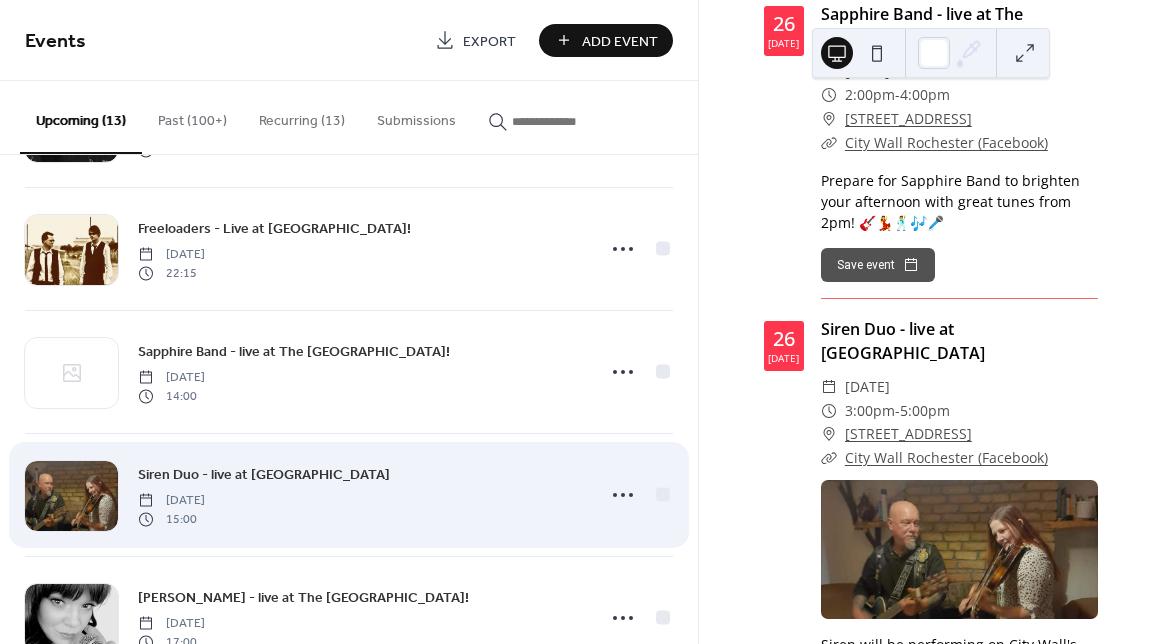click on "Siren Duo - live at [GEOGRAPHIC_DATA]" at bounding box center (264, 475) 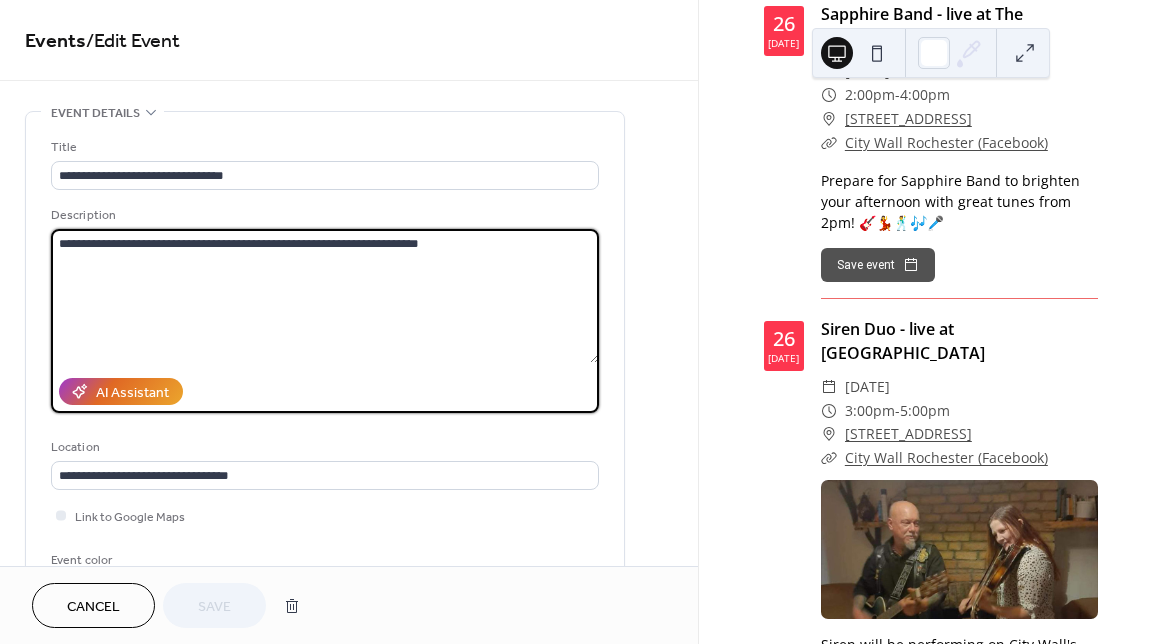 click on "**********" at bounding box center (325, 296) 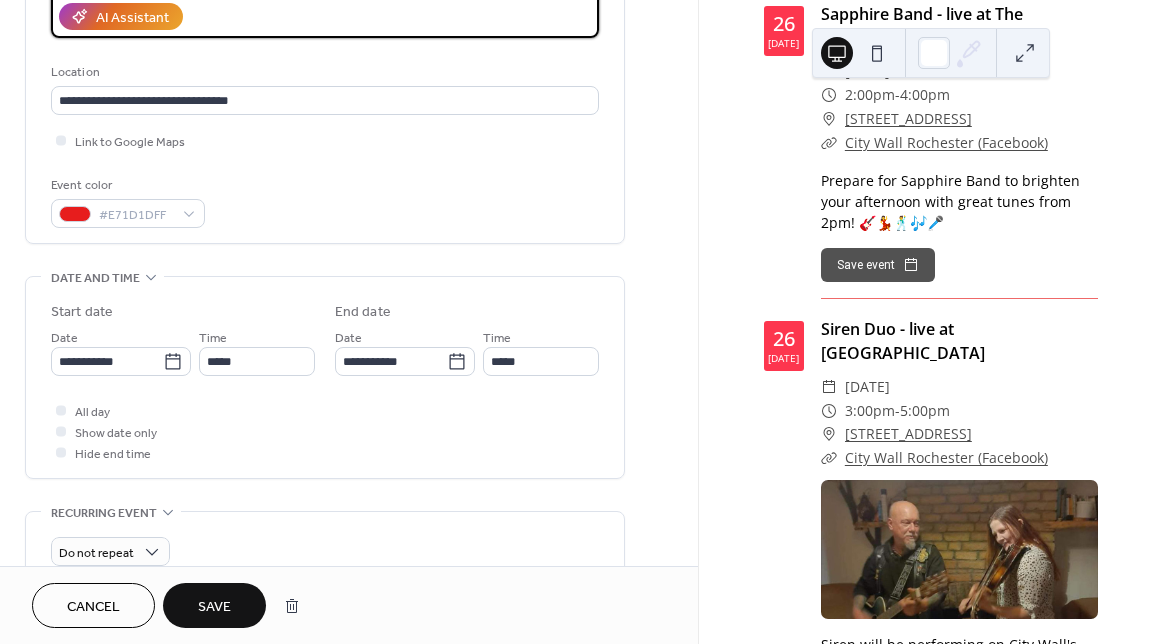 scroll, scrollTop: 381, scrollLeft: 0, axis: vertical 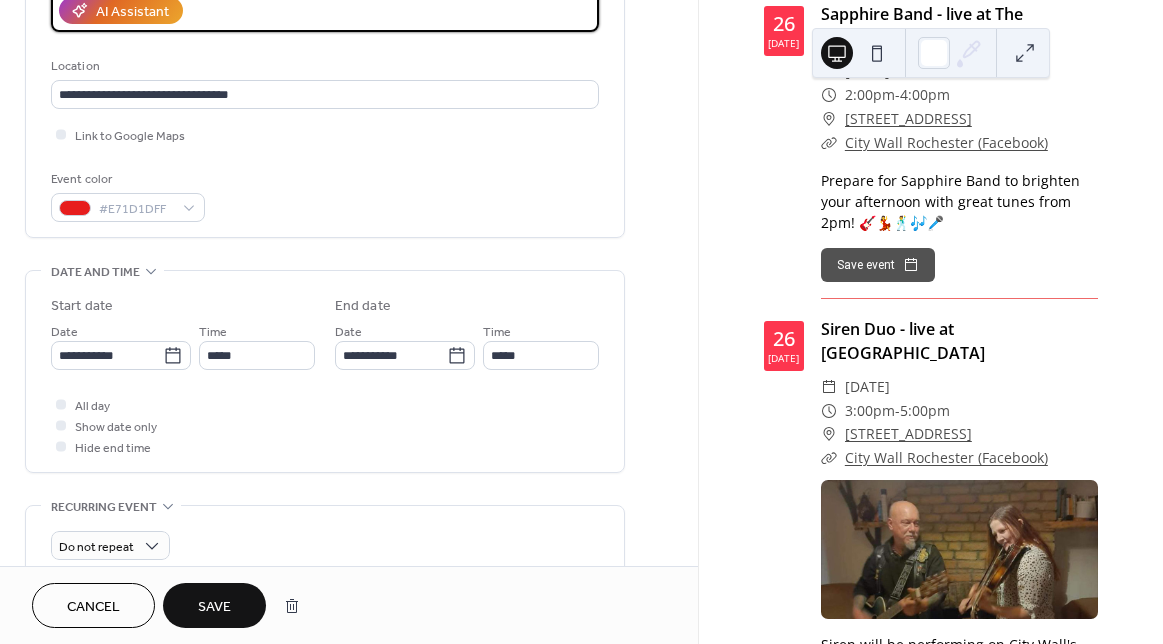 type on "**********" 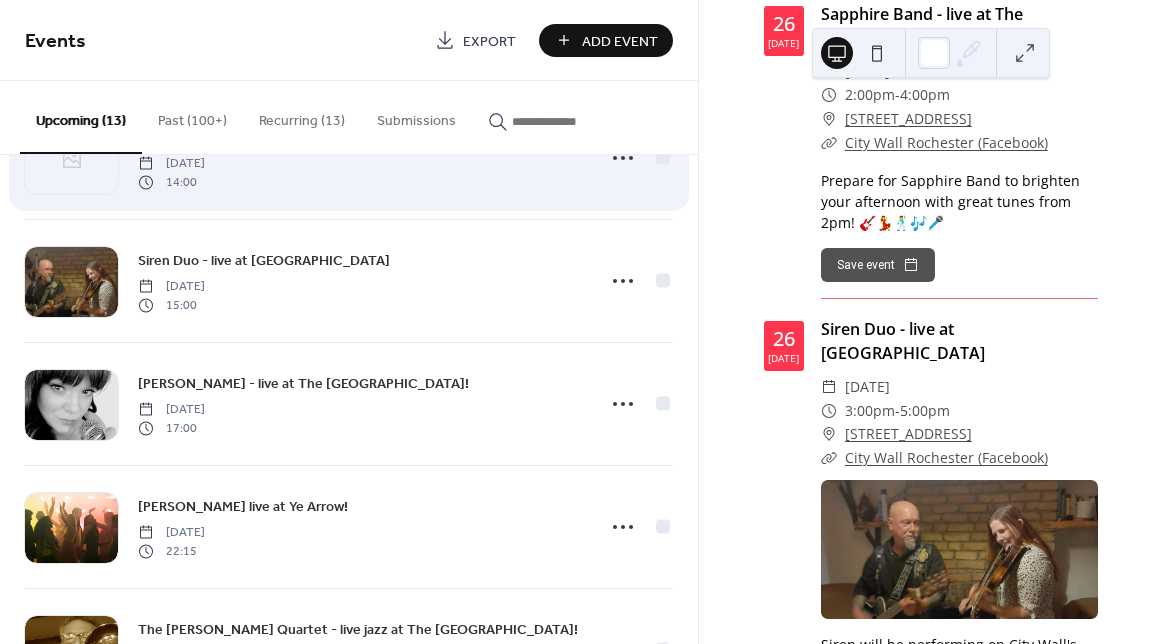 scroll, scrollTop: 338, scrollLeft: 0, axis: vertical 